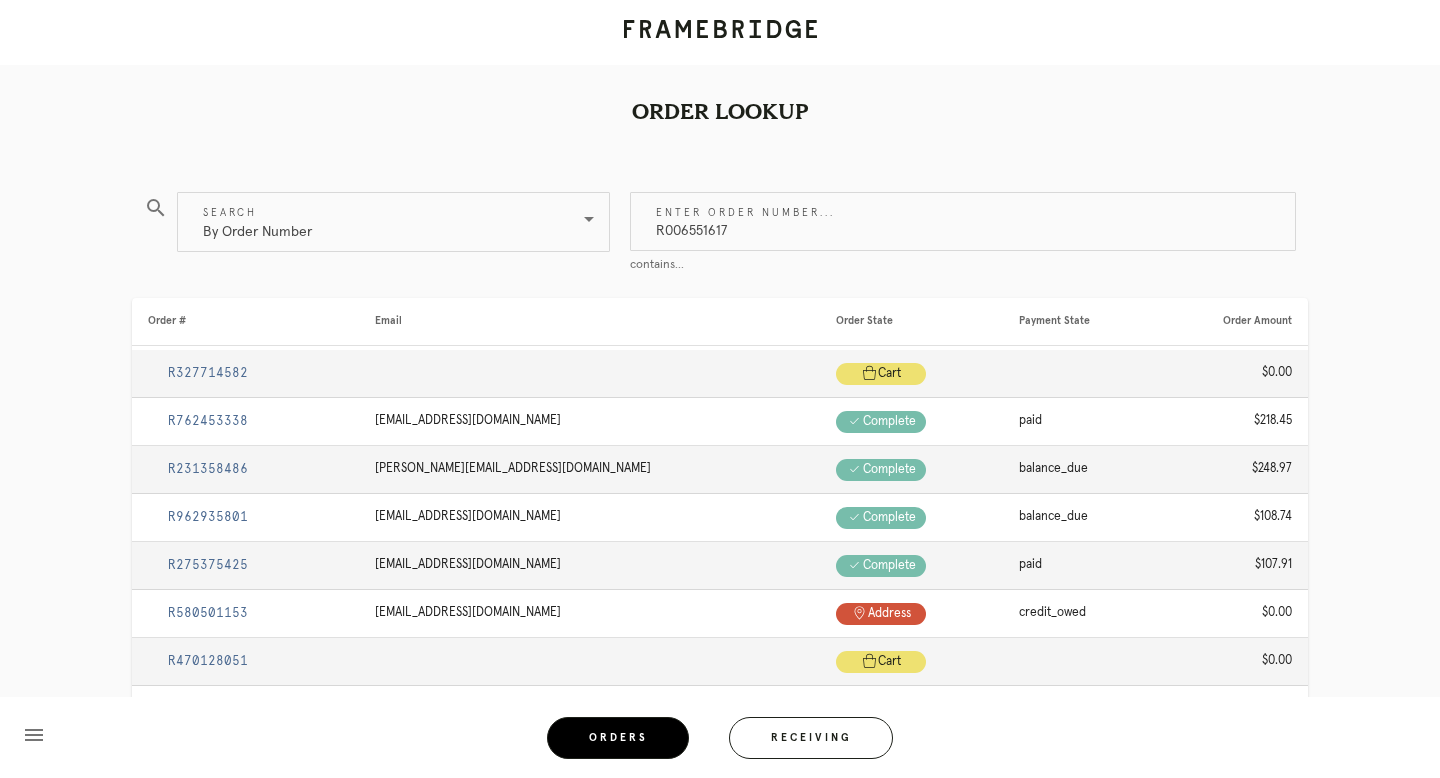 scroll, scrollTop: 0, scrollLeft: 0, axis: both 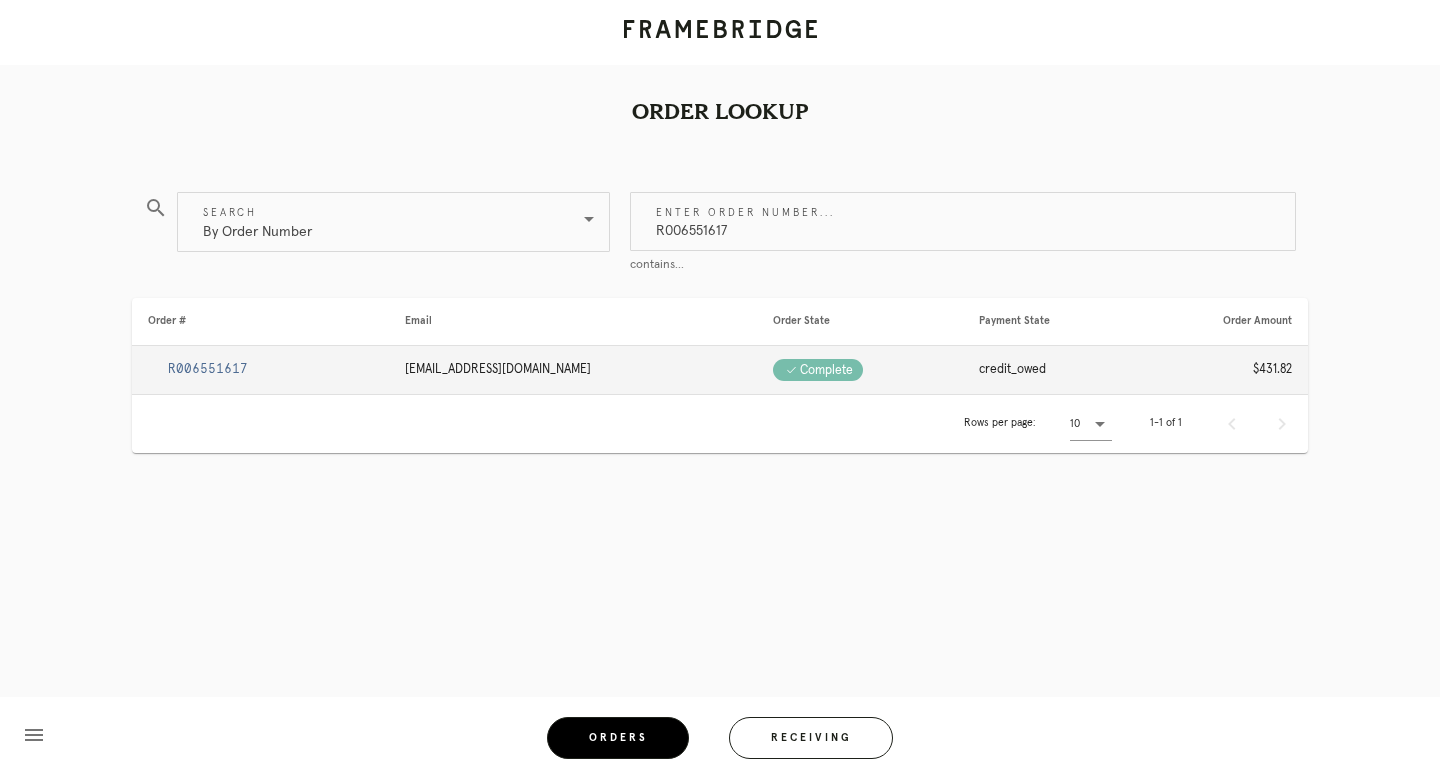 type on "R006551617" 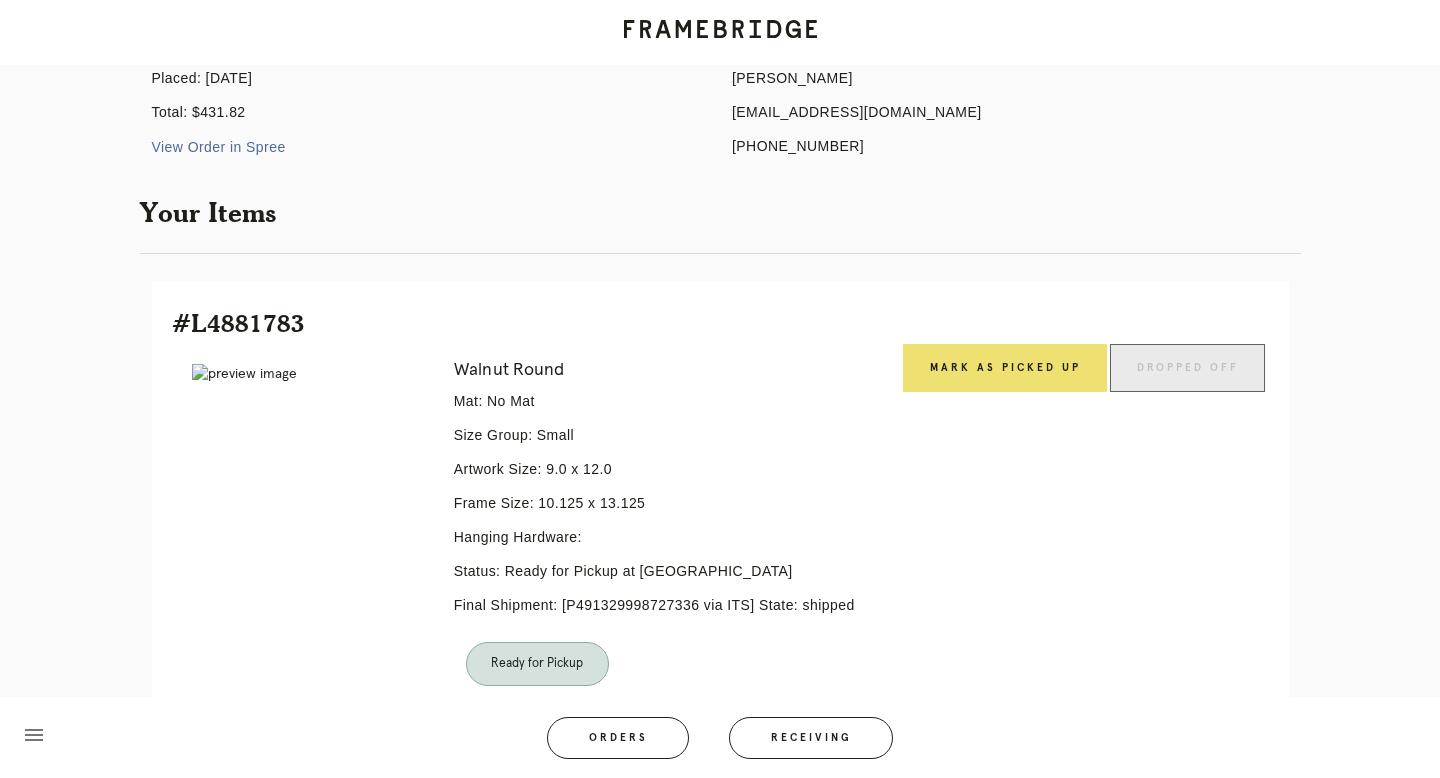 scroll, scrollTop: 255, scrollLeft: 0, axis: vertical 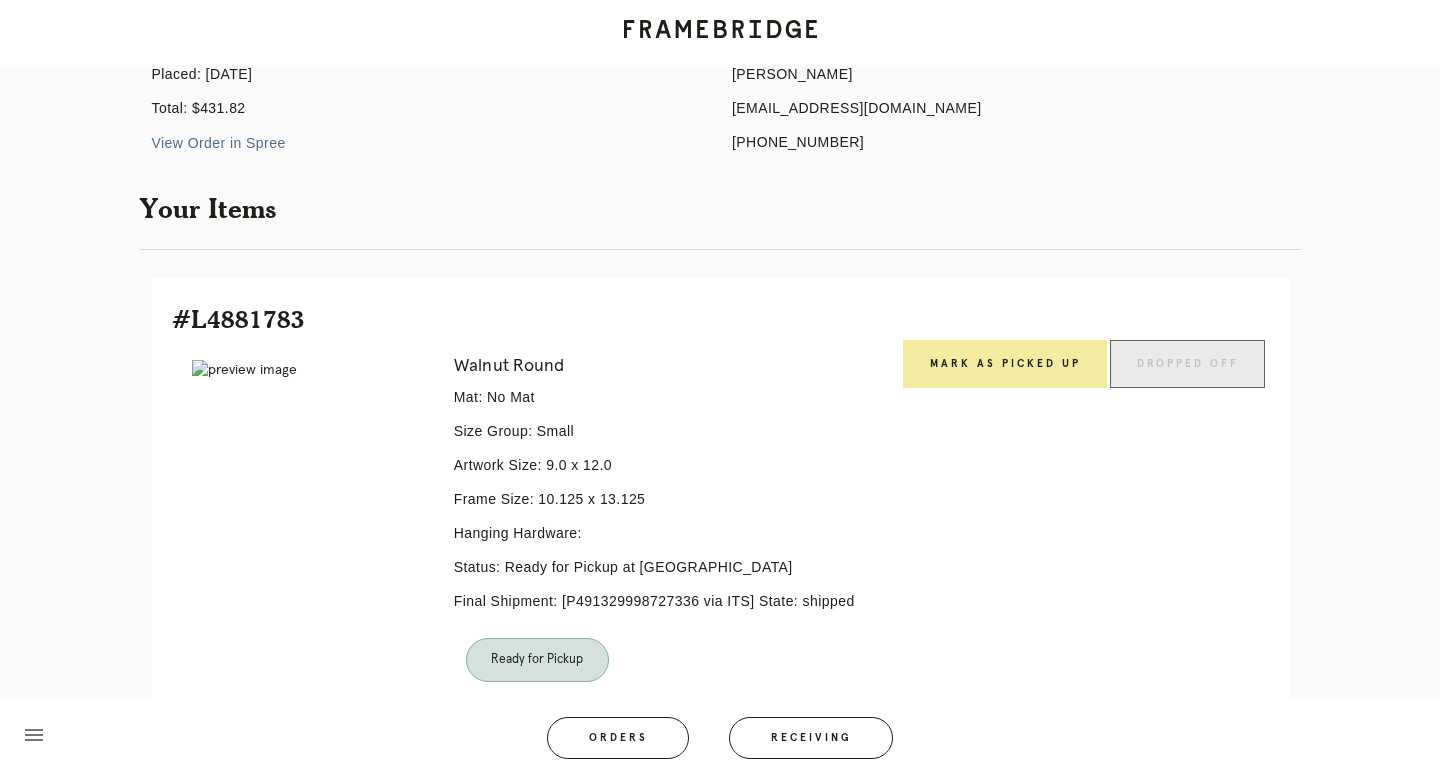 click on "Mark as Picked Up" at bounding box center [1005, 364] 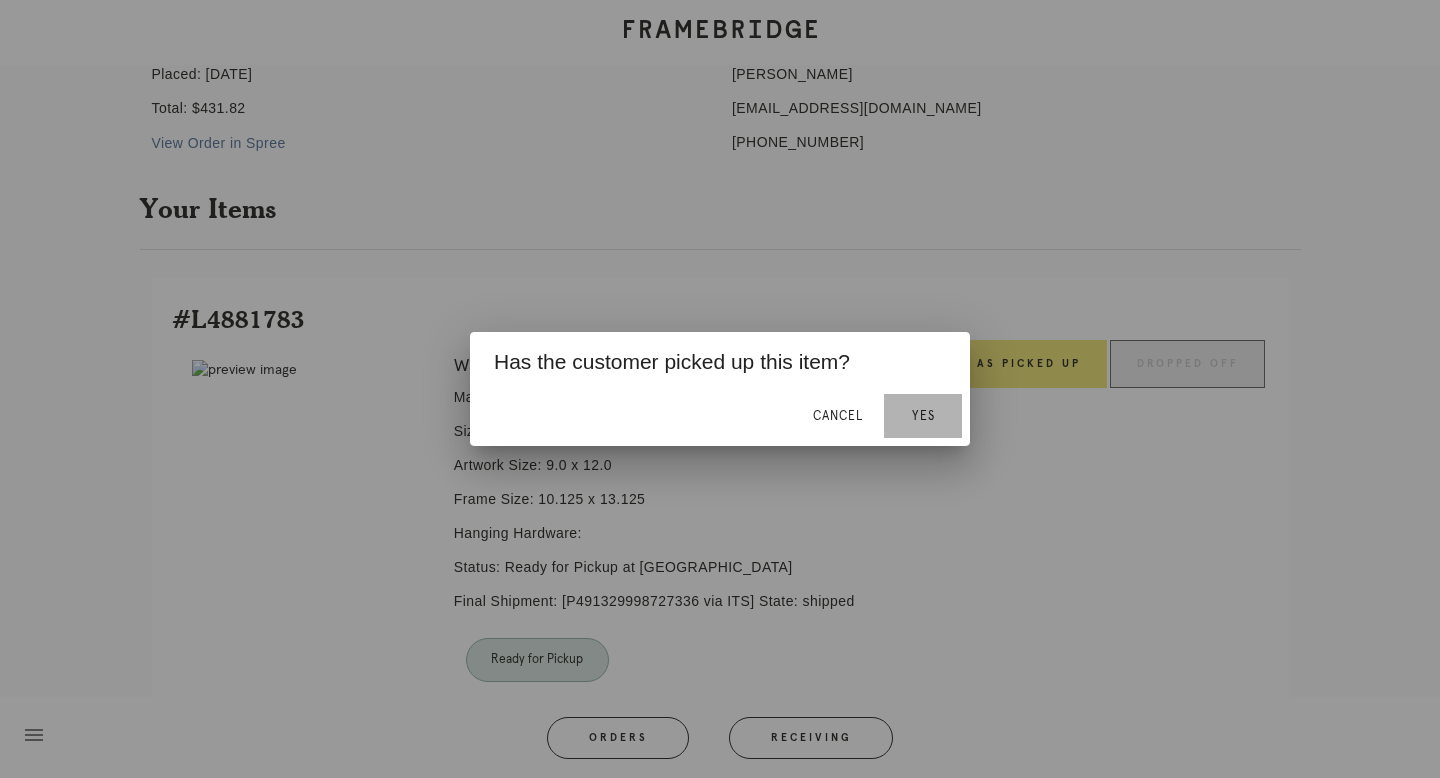 click on "Yes" at bounding box center (923, 416) 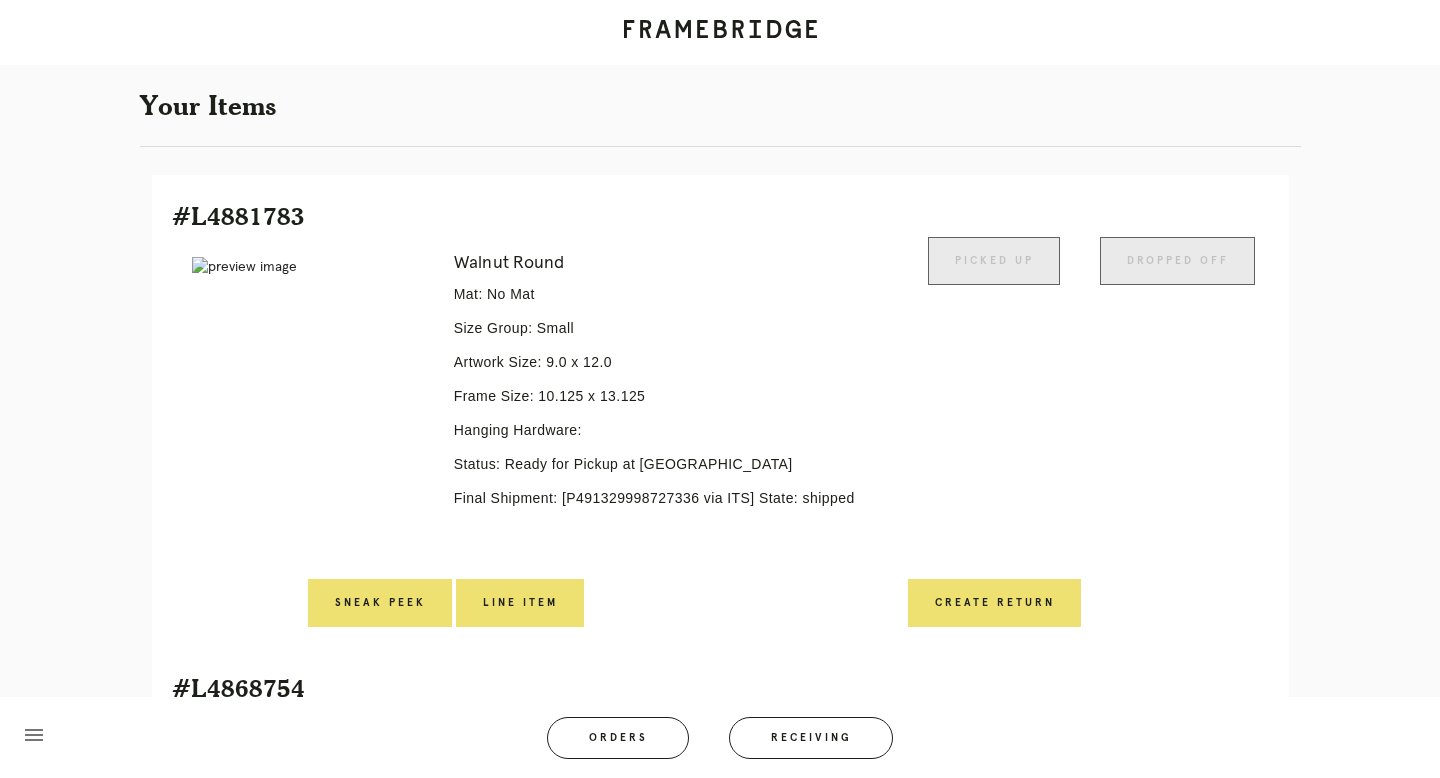 scroll, scrollTop: 649, scrollLeft: 0, axis: vertical 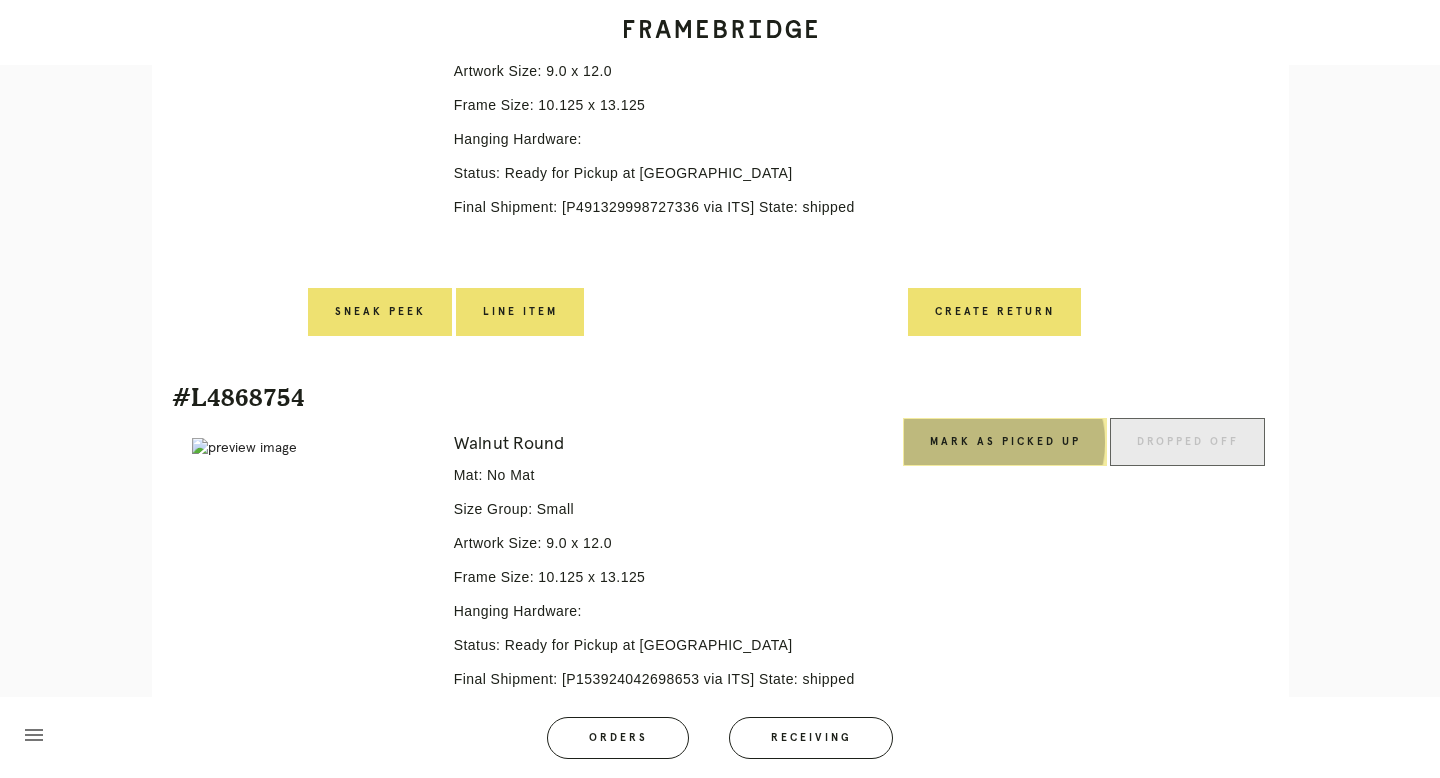click on "Mark as Picked Up" at bounding box center [1005, 442] 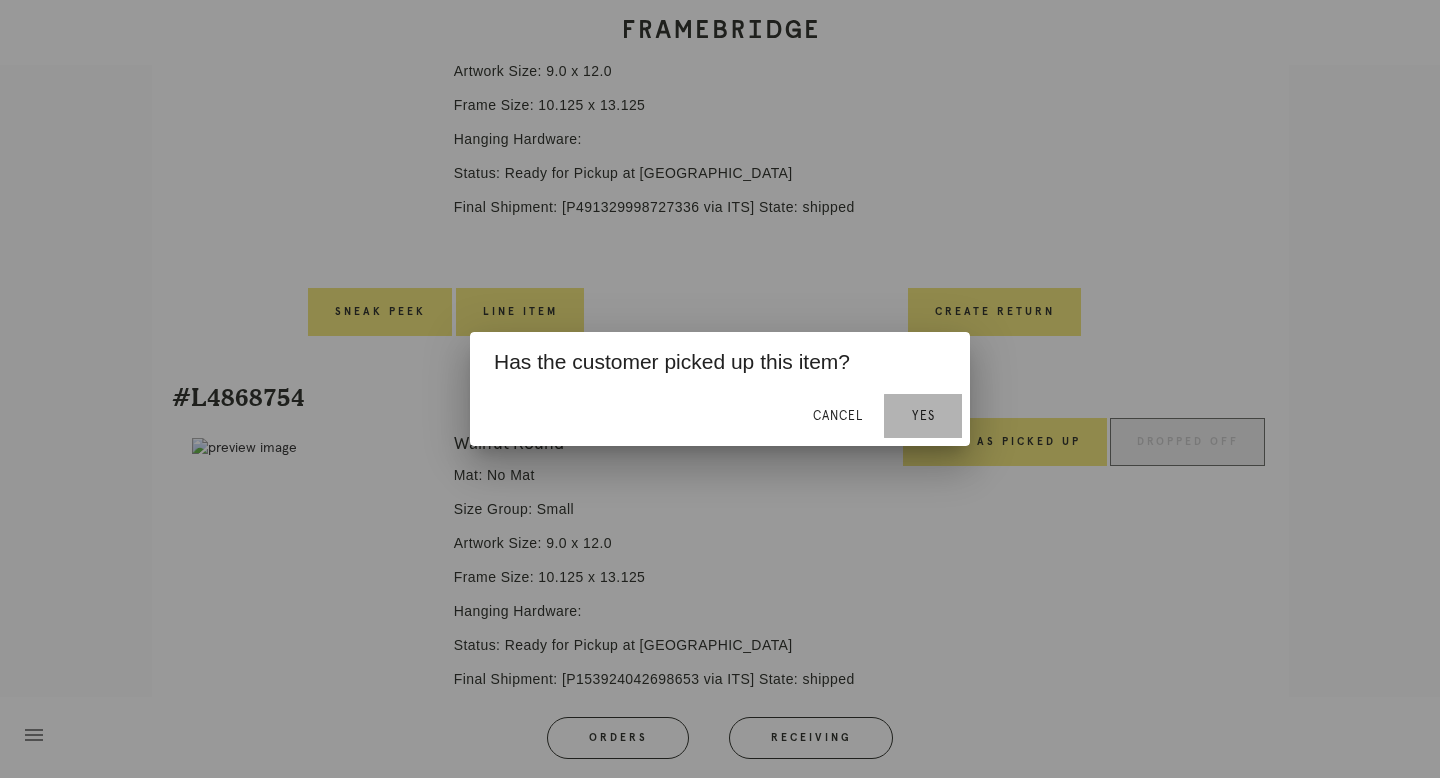click on "Yes" at bounding box center (923, 416) 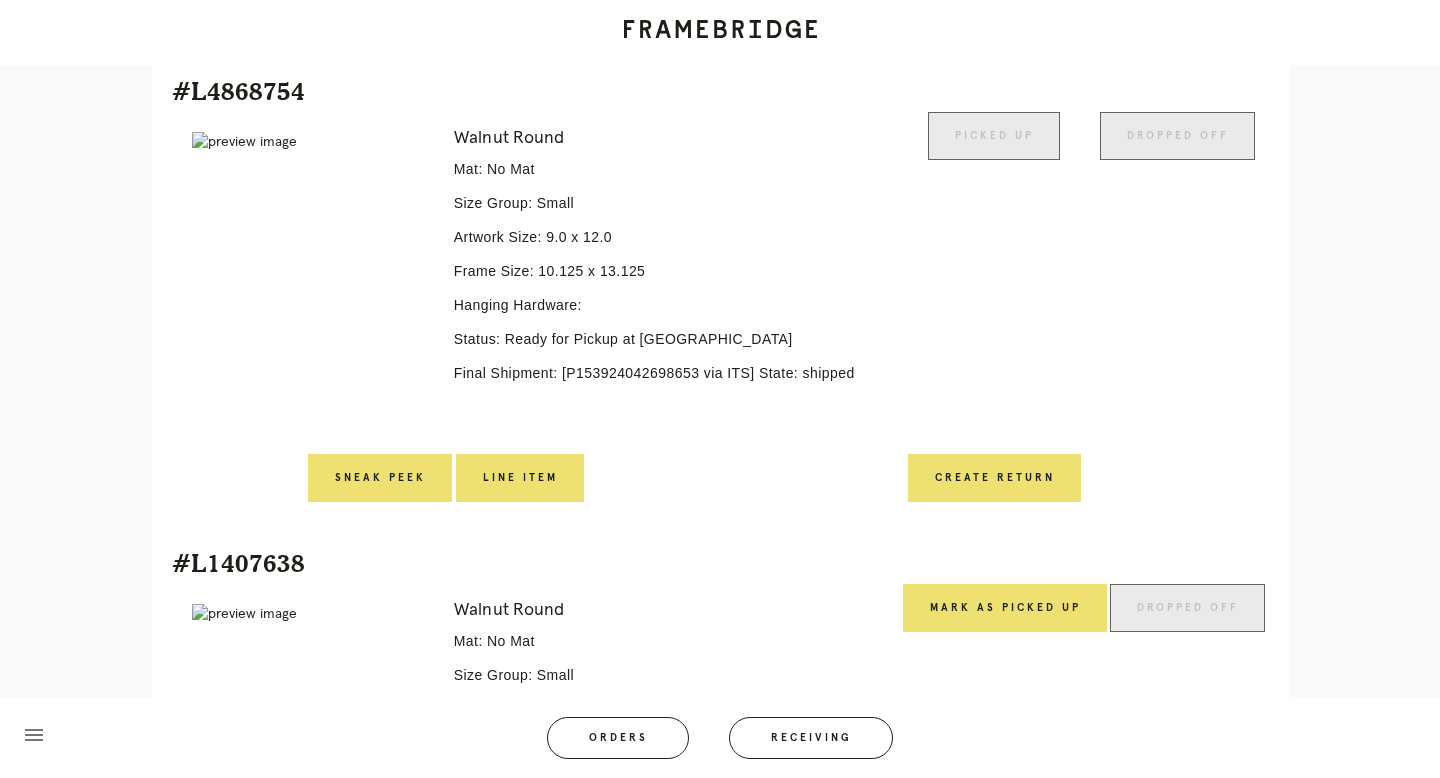 scroll, scrollTop: 1040, scrollLeft: 0, axis: vertical 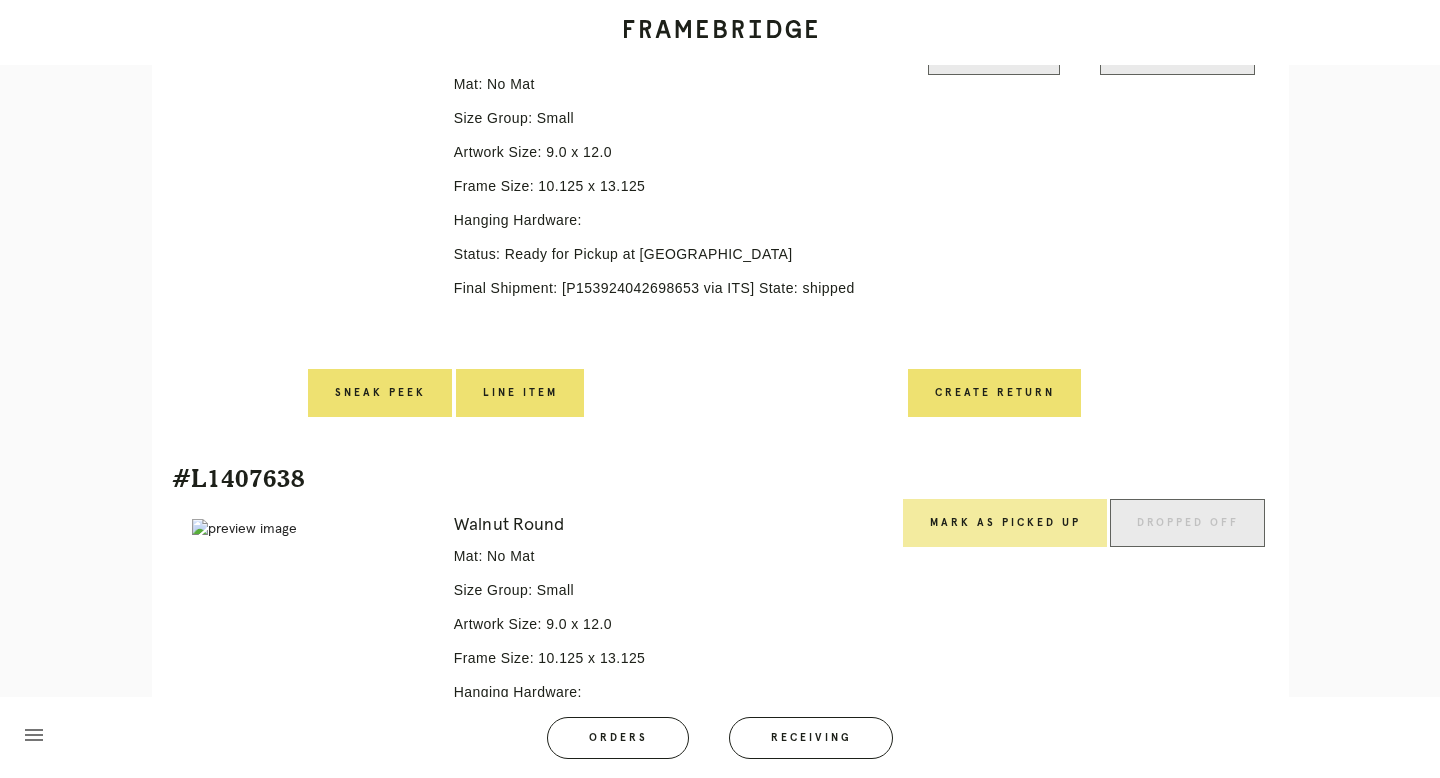 click on "Mark as Picked Up" at bounding box center [1005, 523] 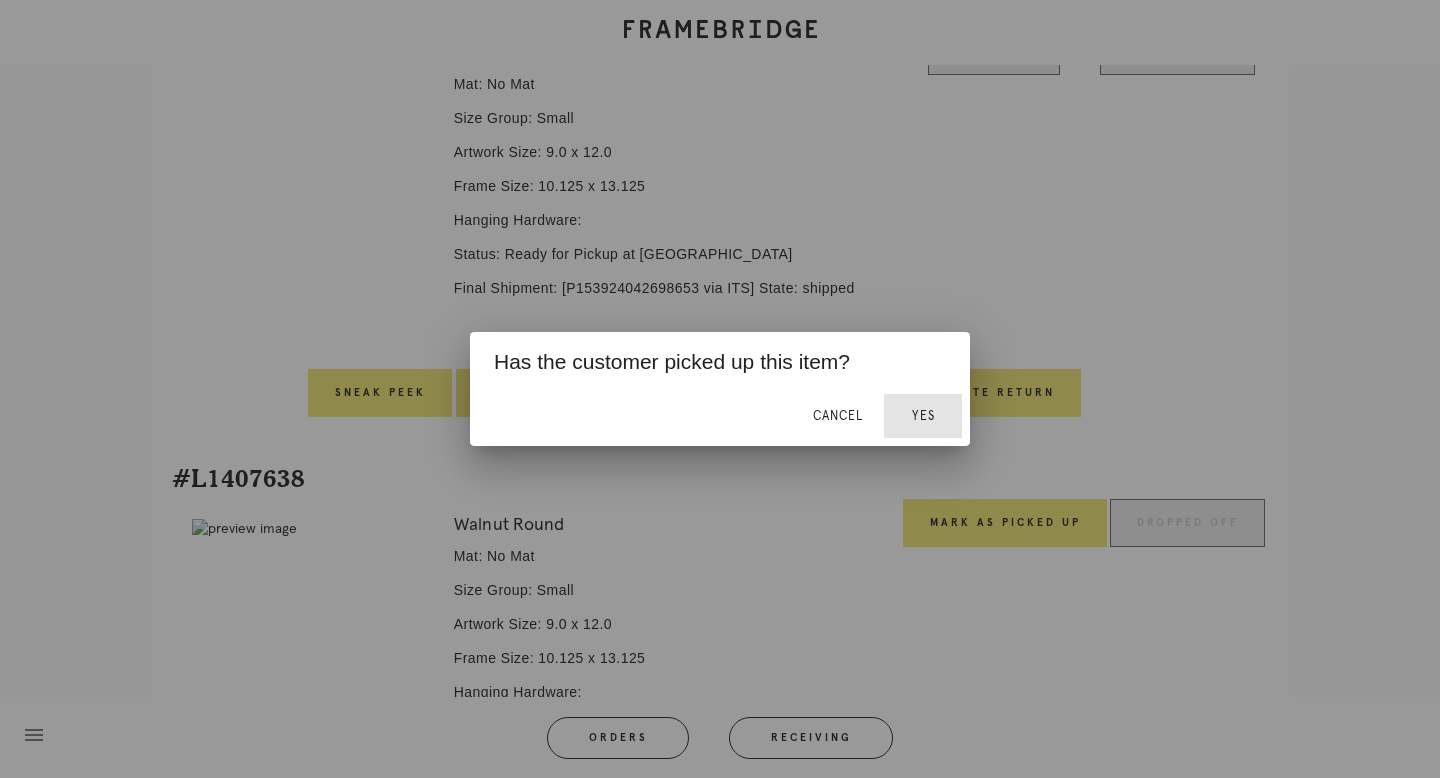 click on "Yes" at bounding box center [923, 416] 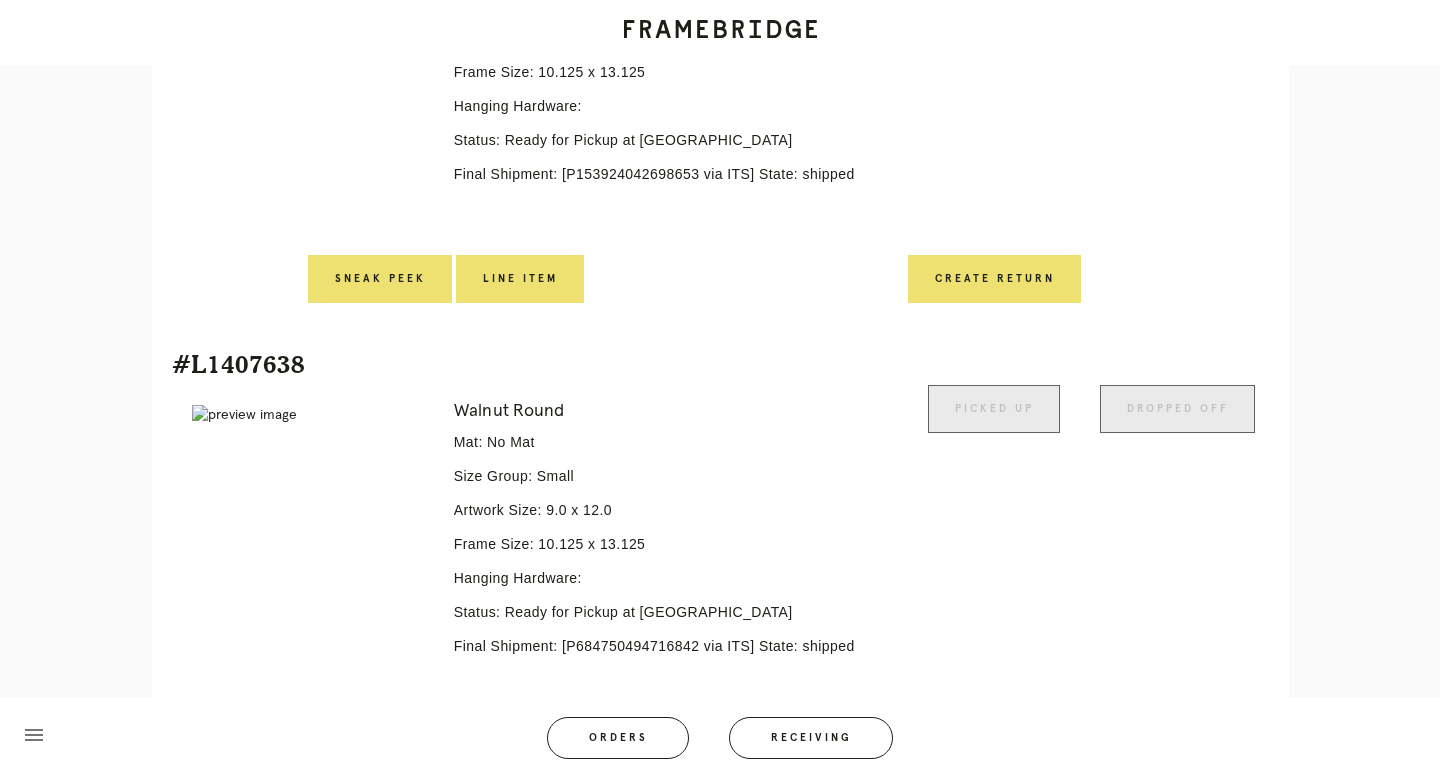 scroll, scrollTop: 1304, scrollLeft: 0, axis: vertical 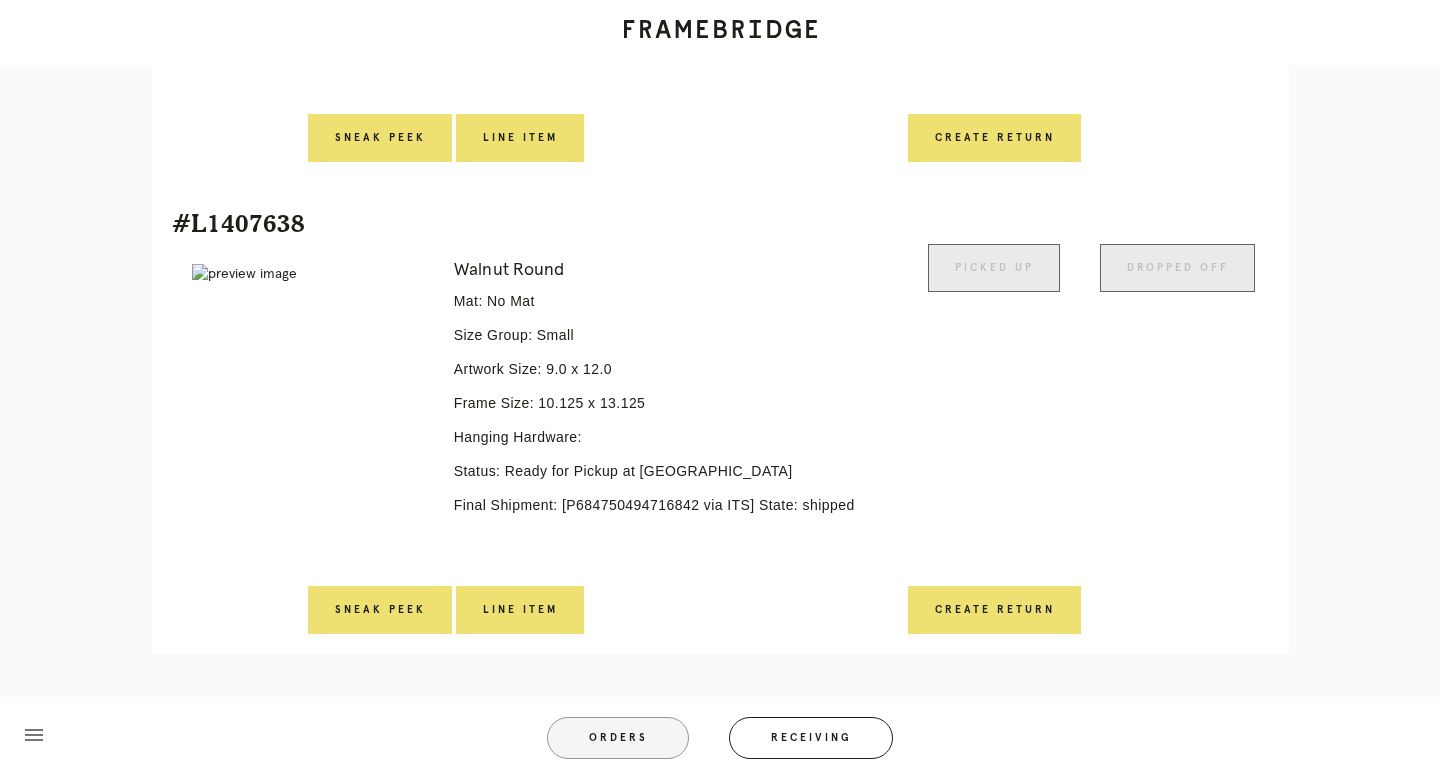 click on "Orders" at bounding box center [618, 738] 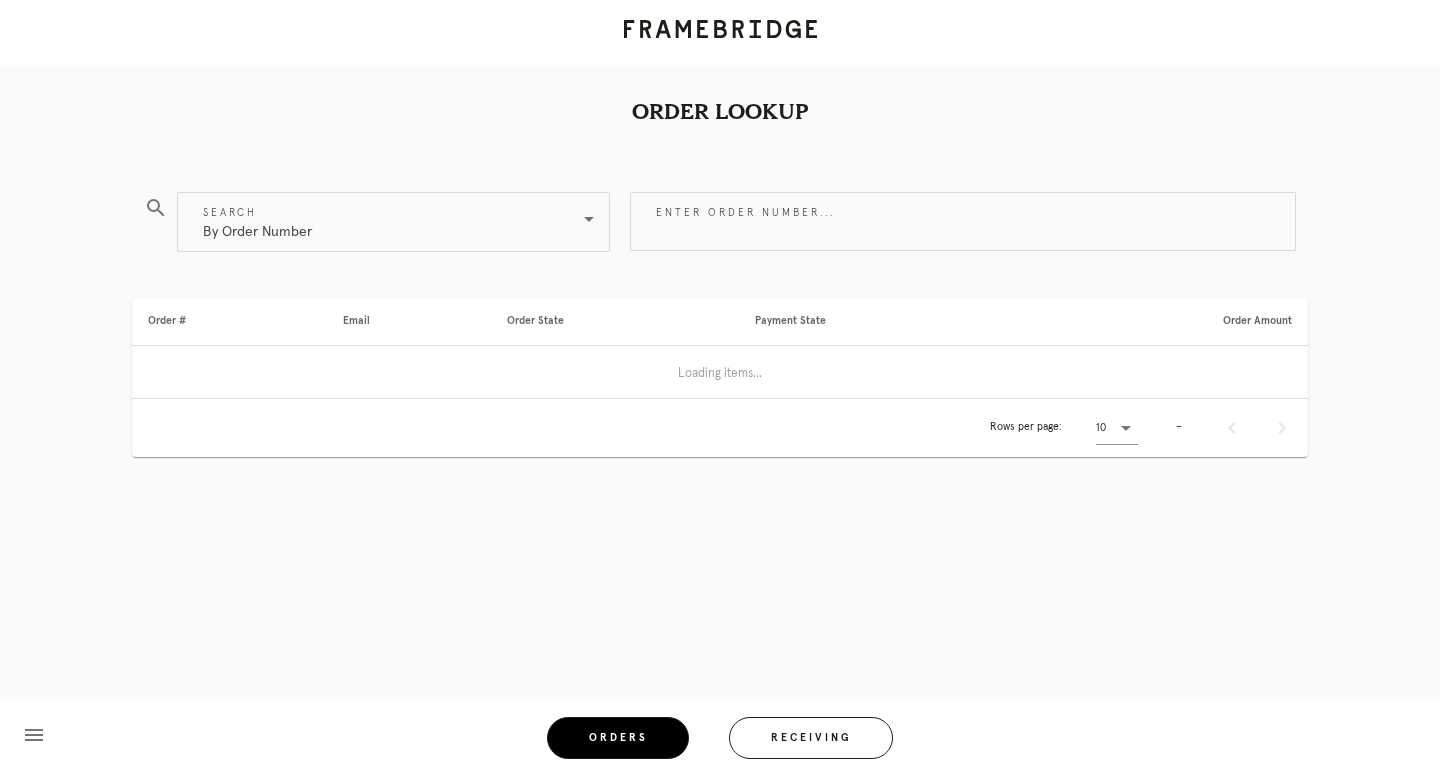 scroll, scrollTop: 0, scrollLeft: 0, axis: both 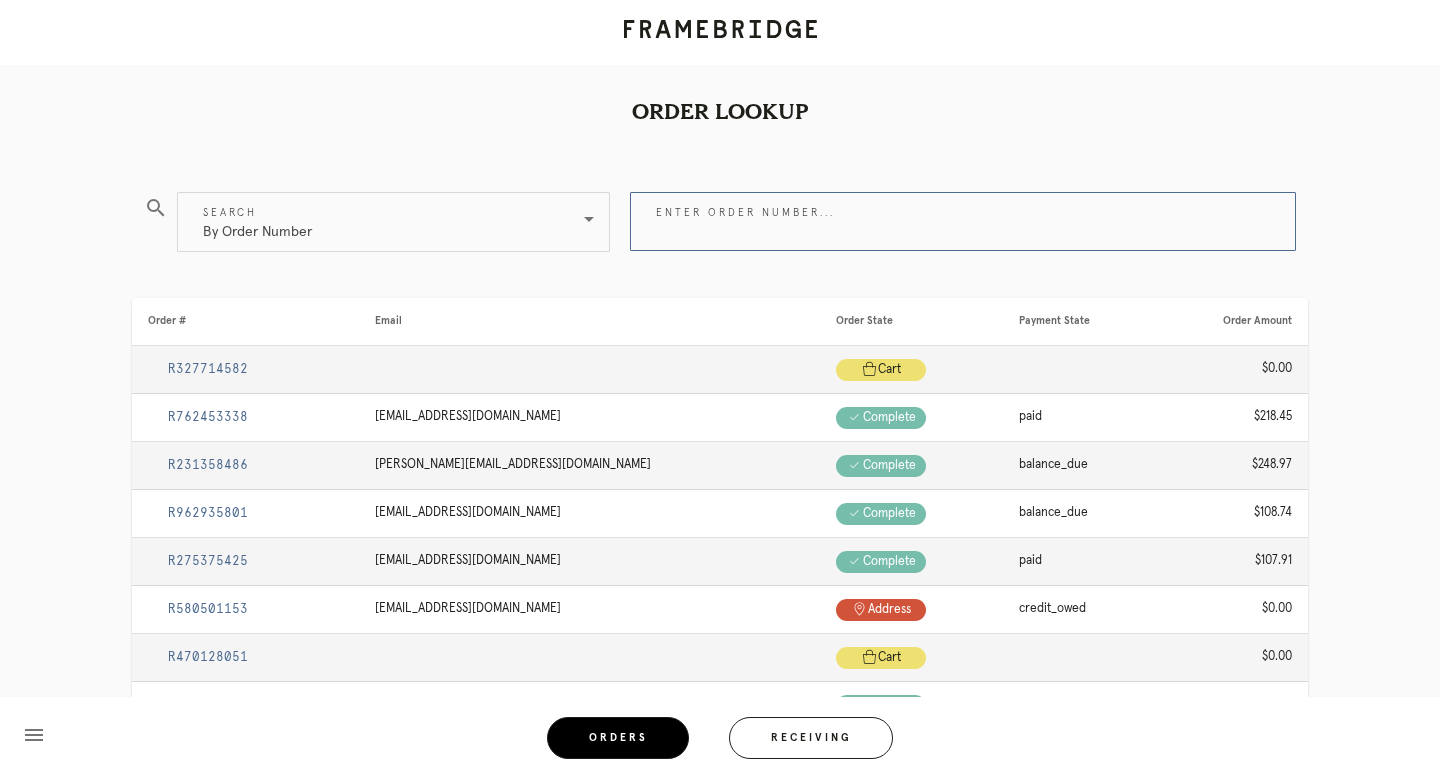 click on "Enter order number..." at bounding box center (963, 221) 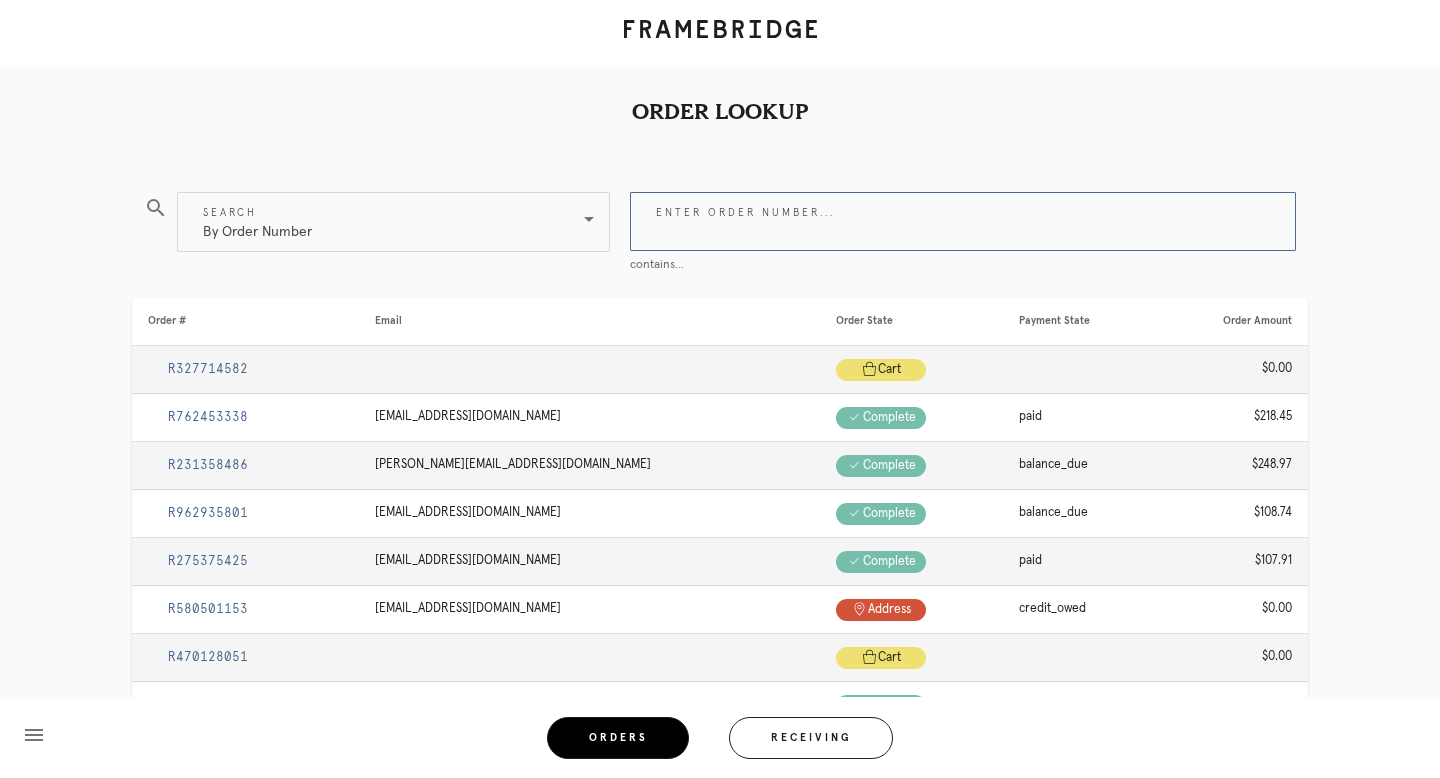 paste on "R861060908" 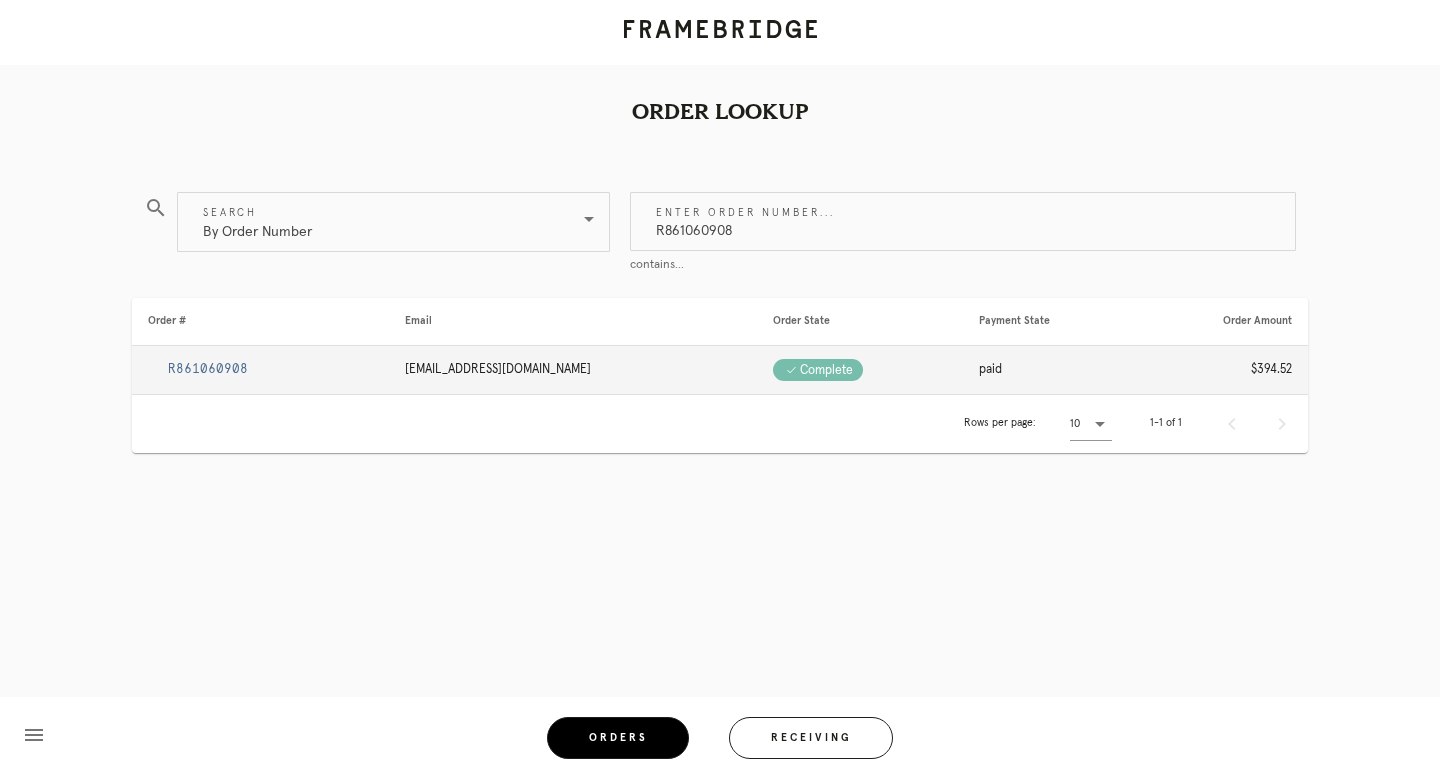 type on "R861060908" 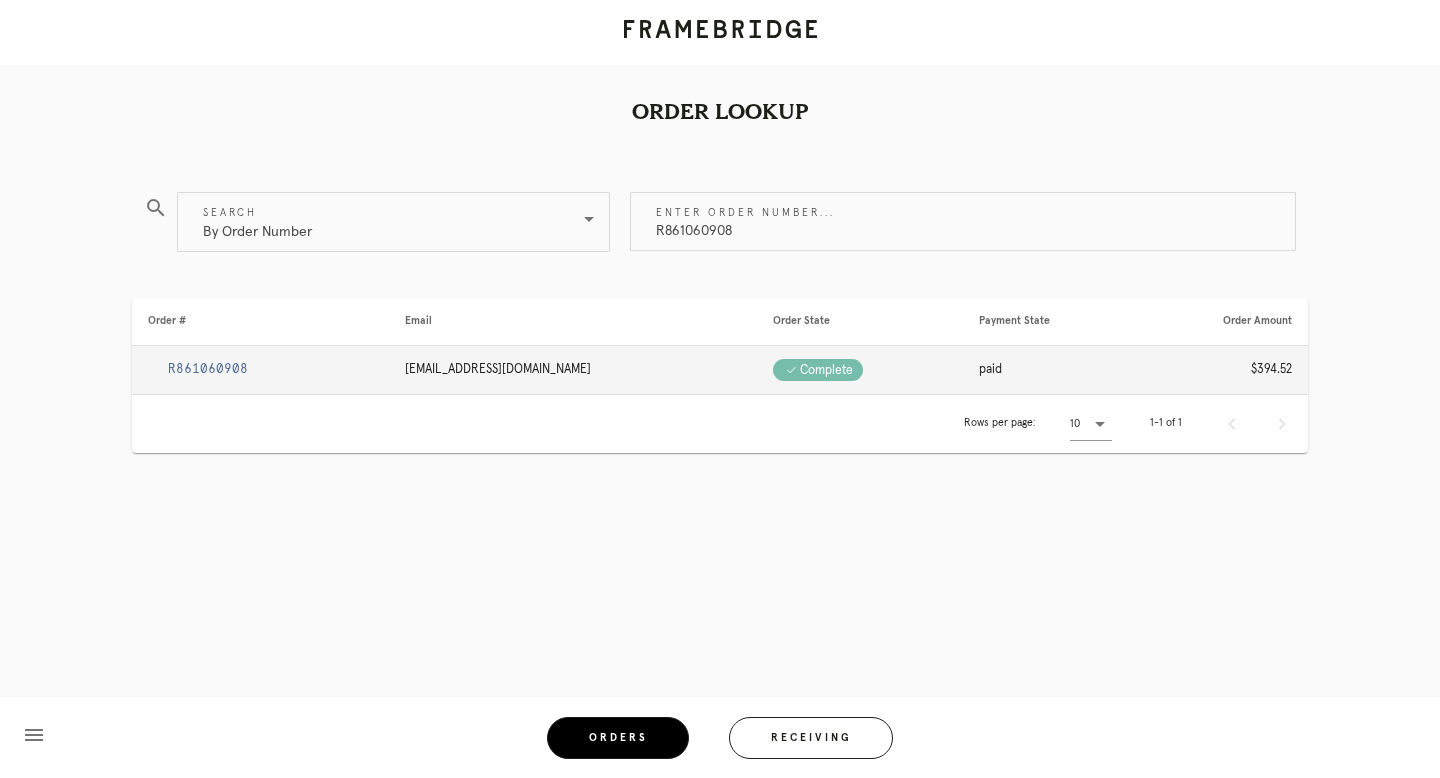 click on "R861060908" at bounding box center (208, 369) 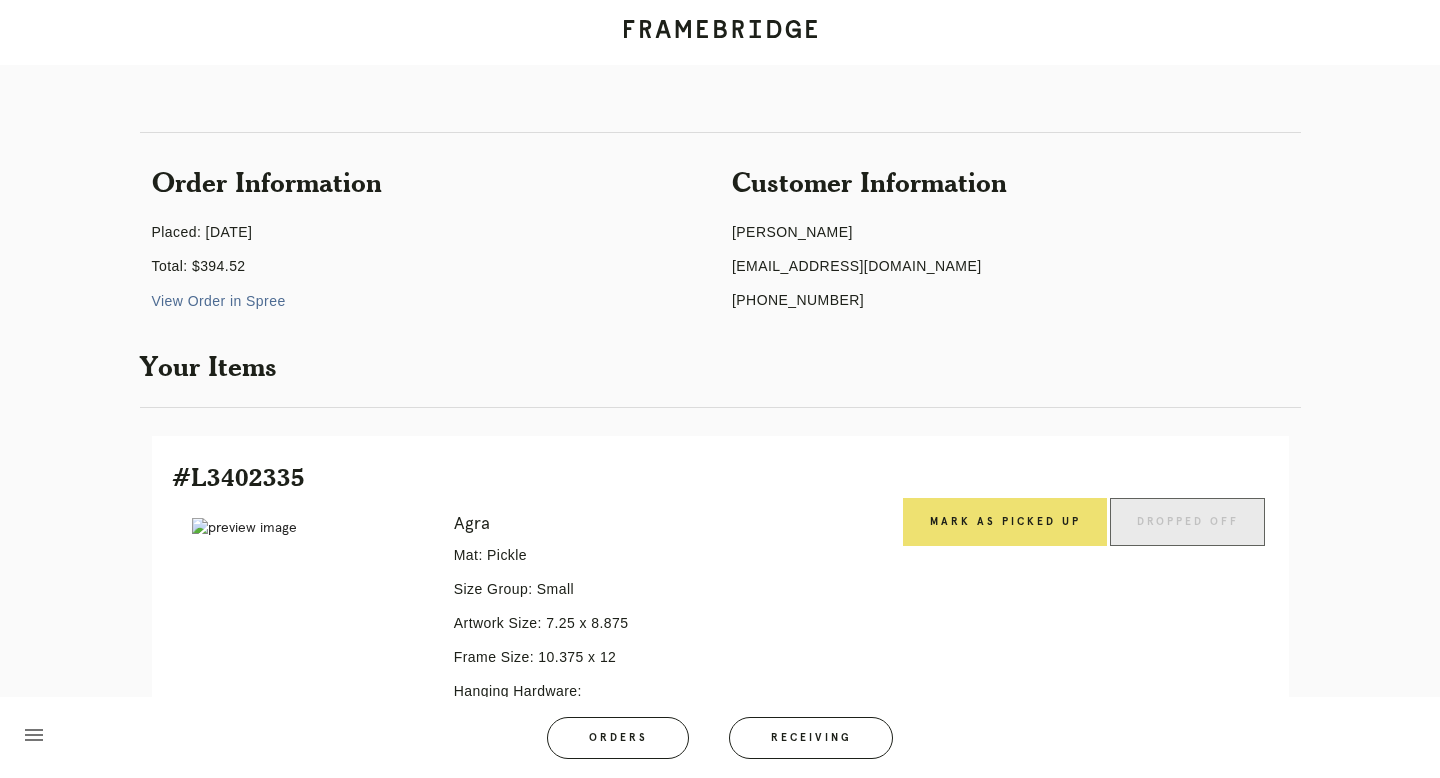scroll, scrollTop: 0, scrollLeft: 0, axis: both 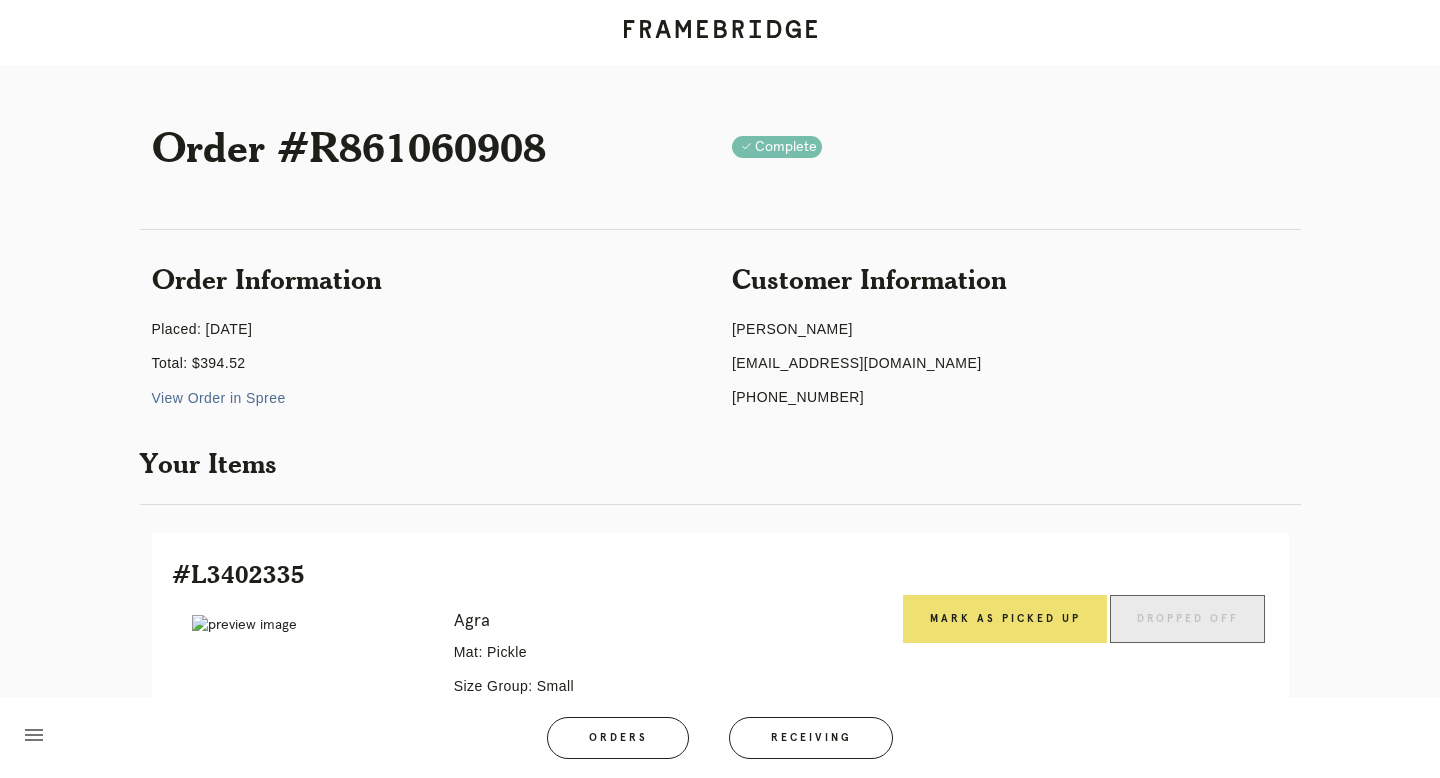 click on "View Order in Spree" at bounding box center (219, 398) 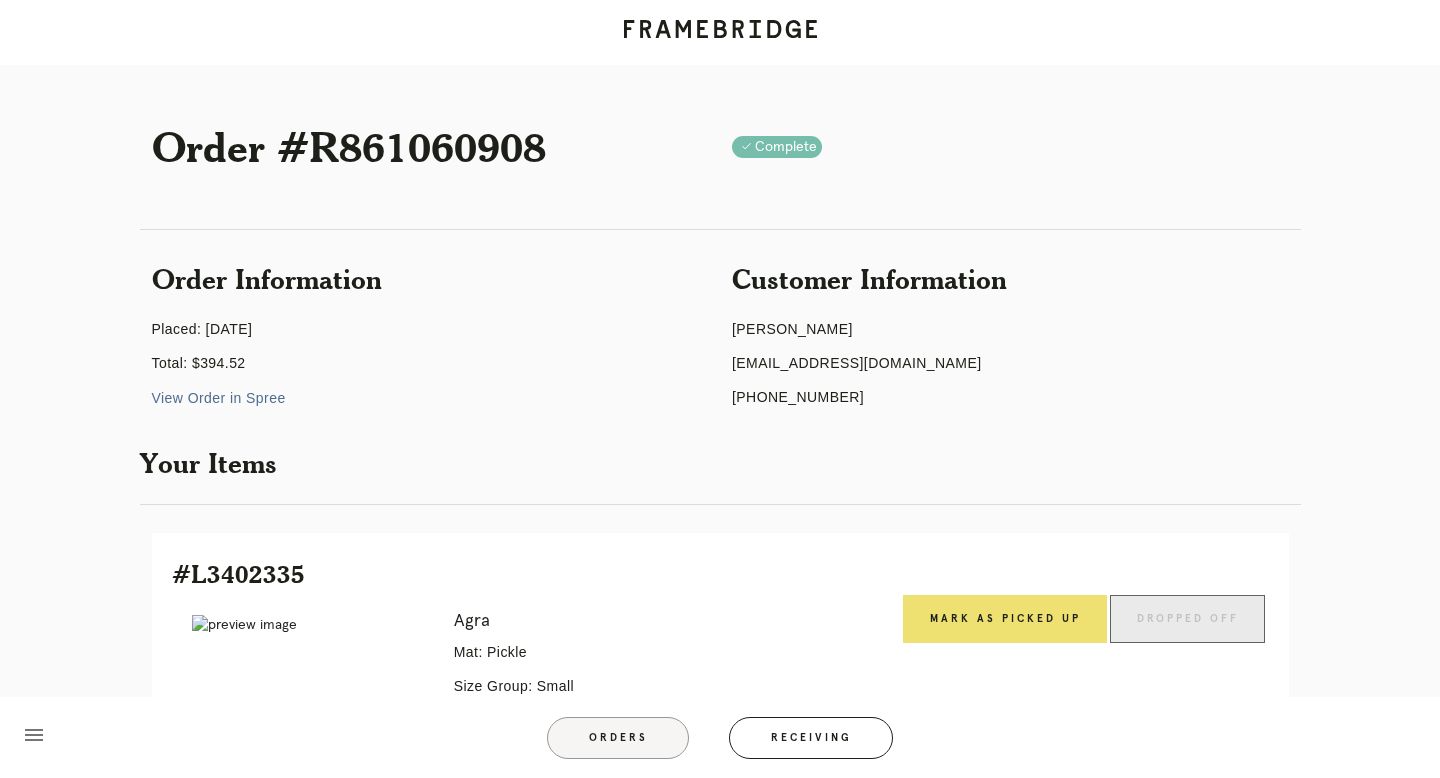 click on "Orders" at bounding box center (618, 738) 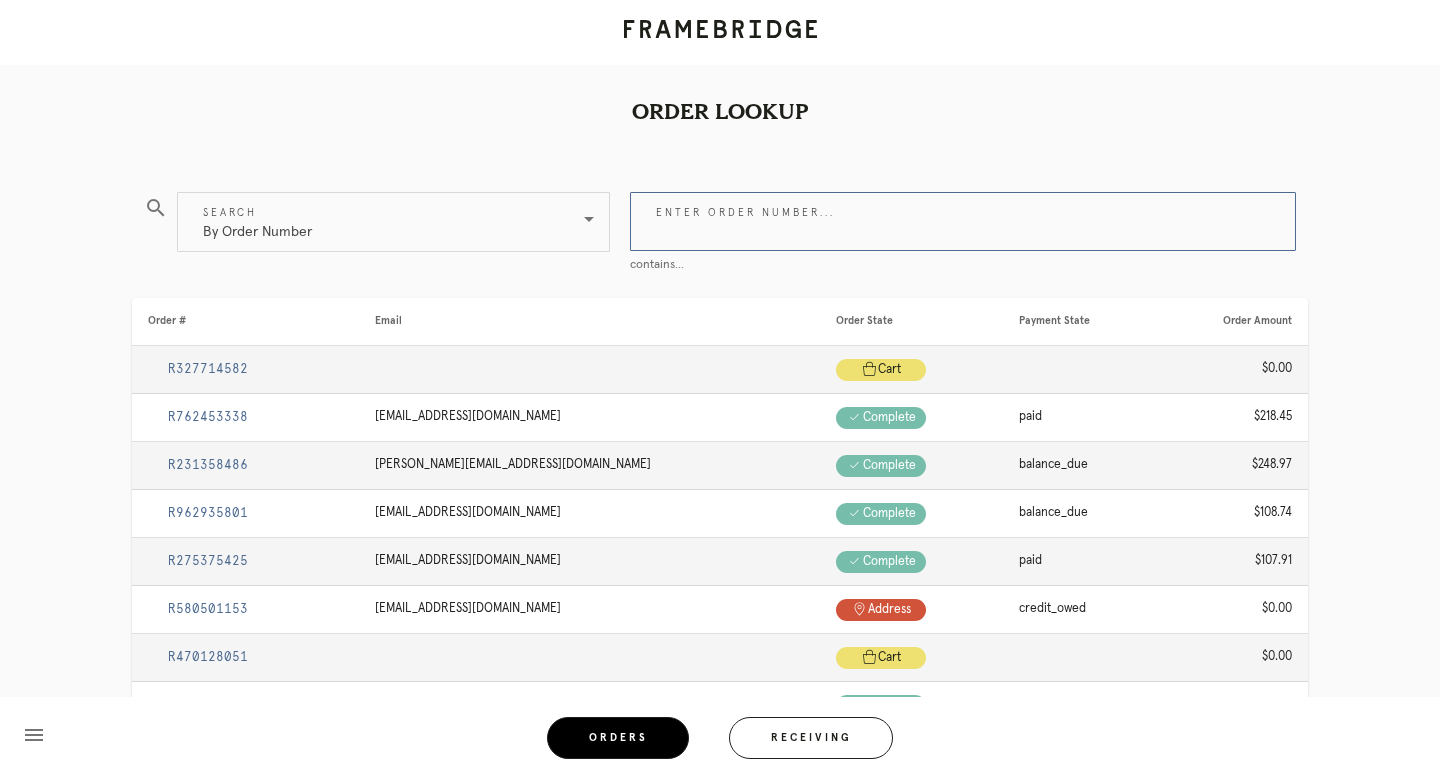 click on "Enter order number..." at bounding box center [963, 221] 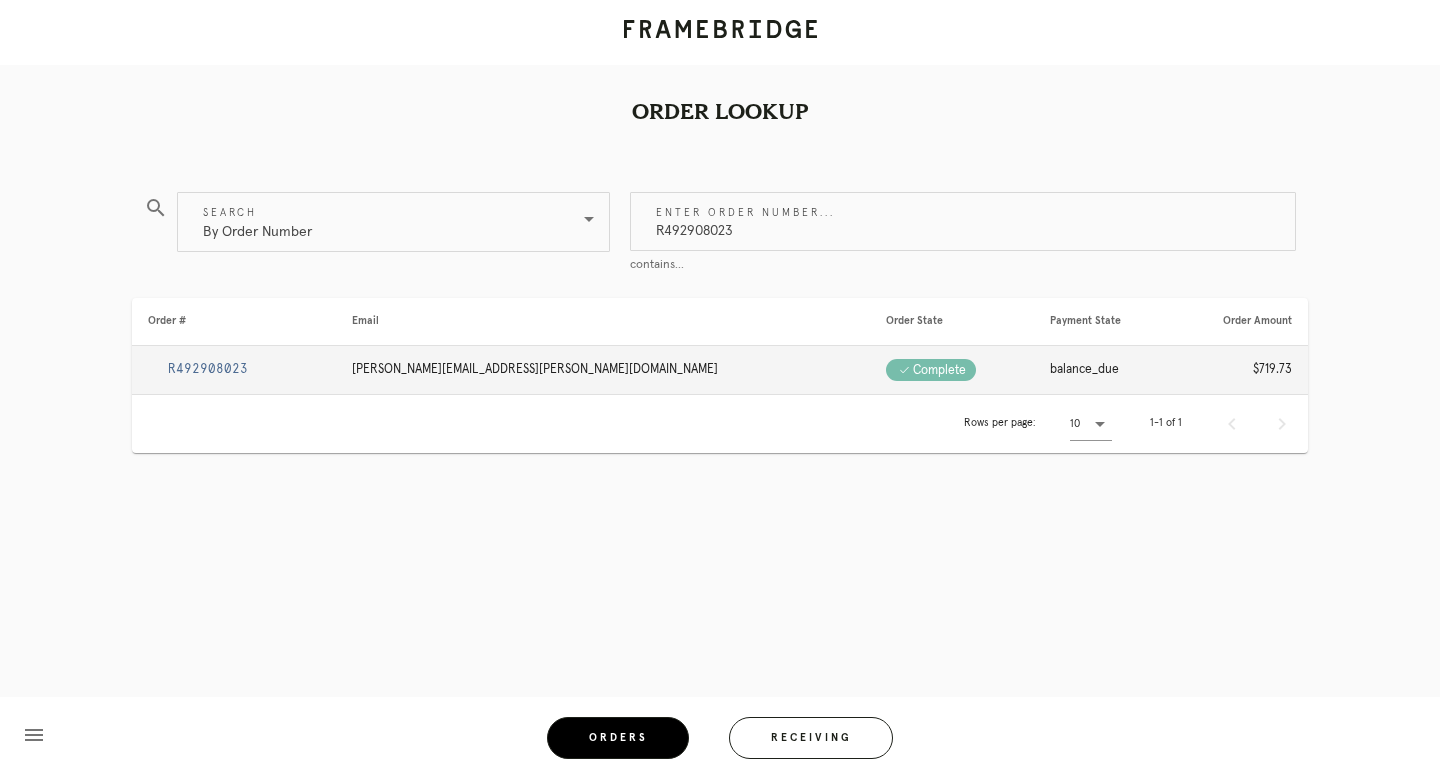 type on "R492908023" 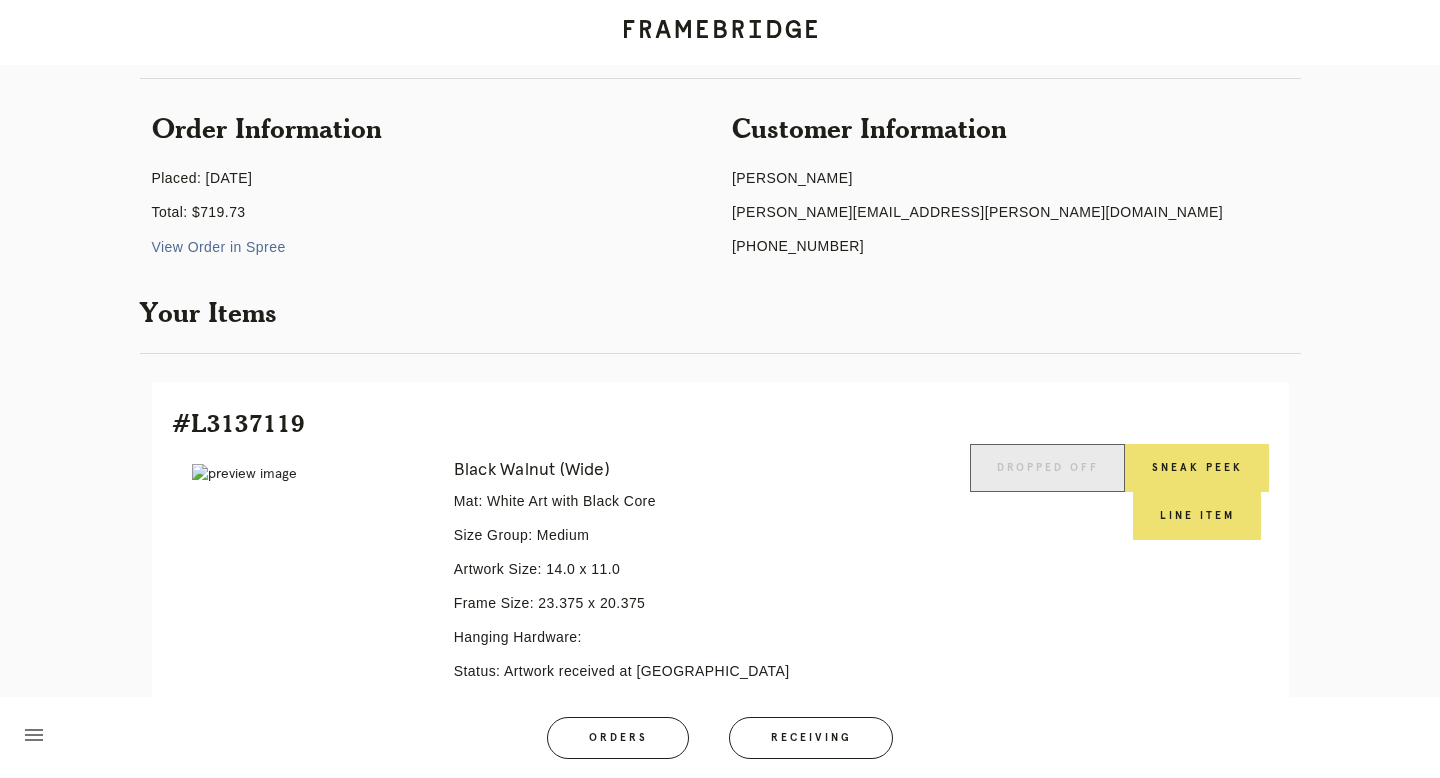 scroll, scrollTop: 370, scrollLeft: 0, axis: vertical 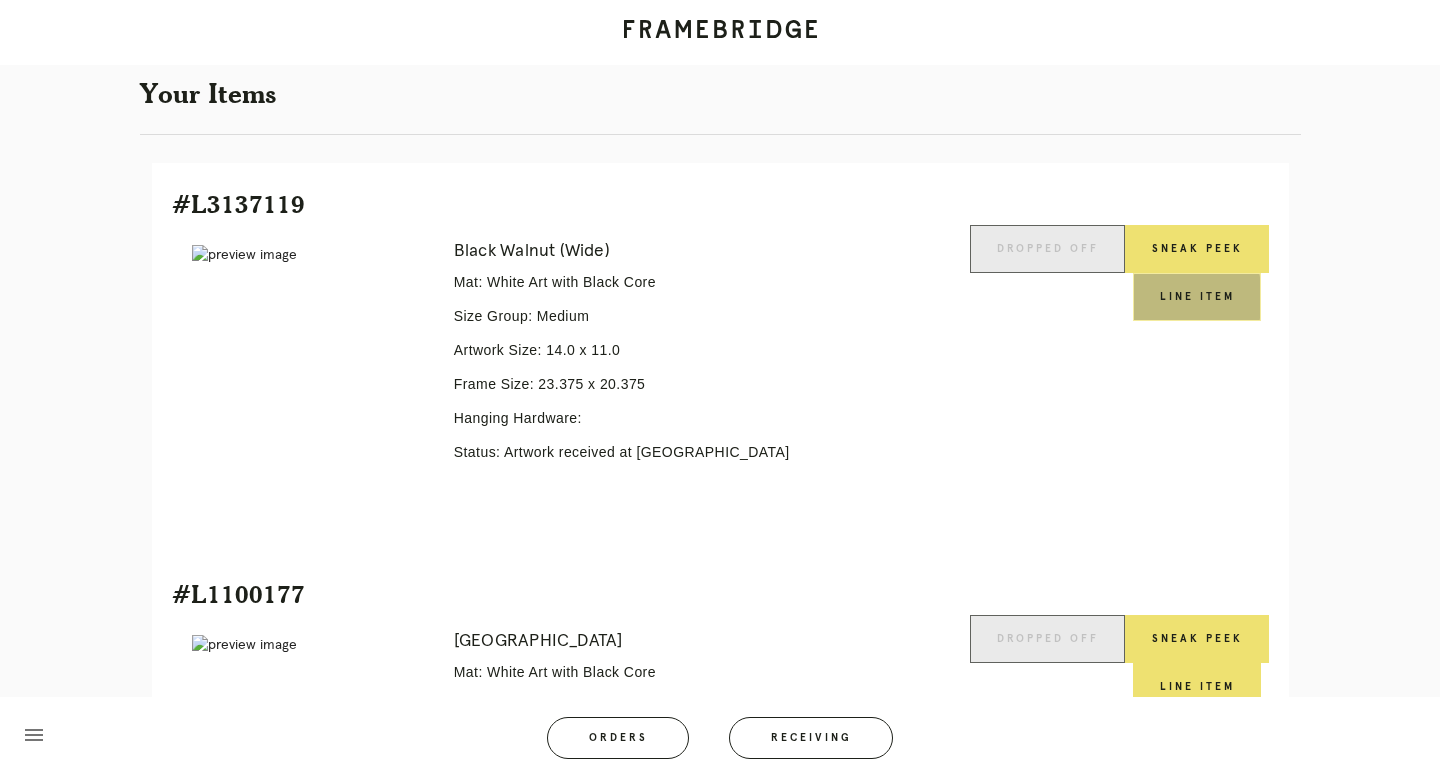 click on "Line Item" at bounding box center [1197, 297] 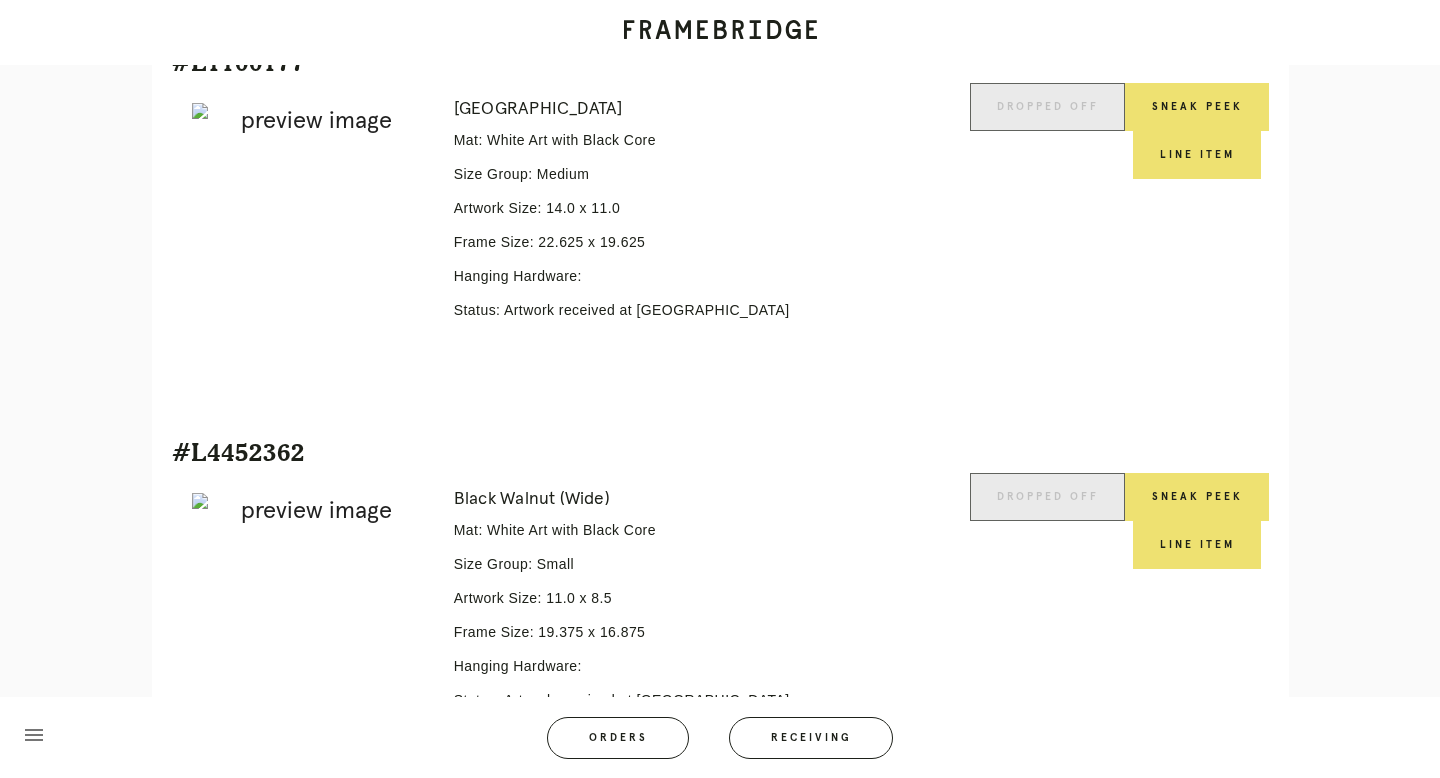 scroll, scrollTop: 911, scrollLeft: 0, axis: vertical 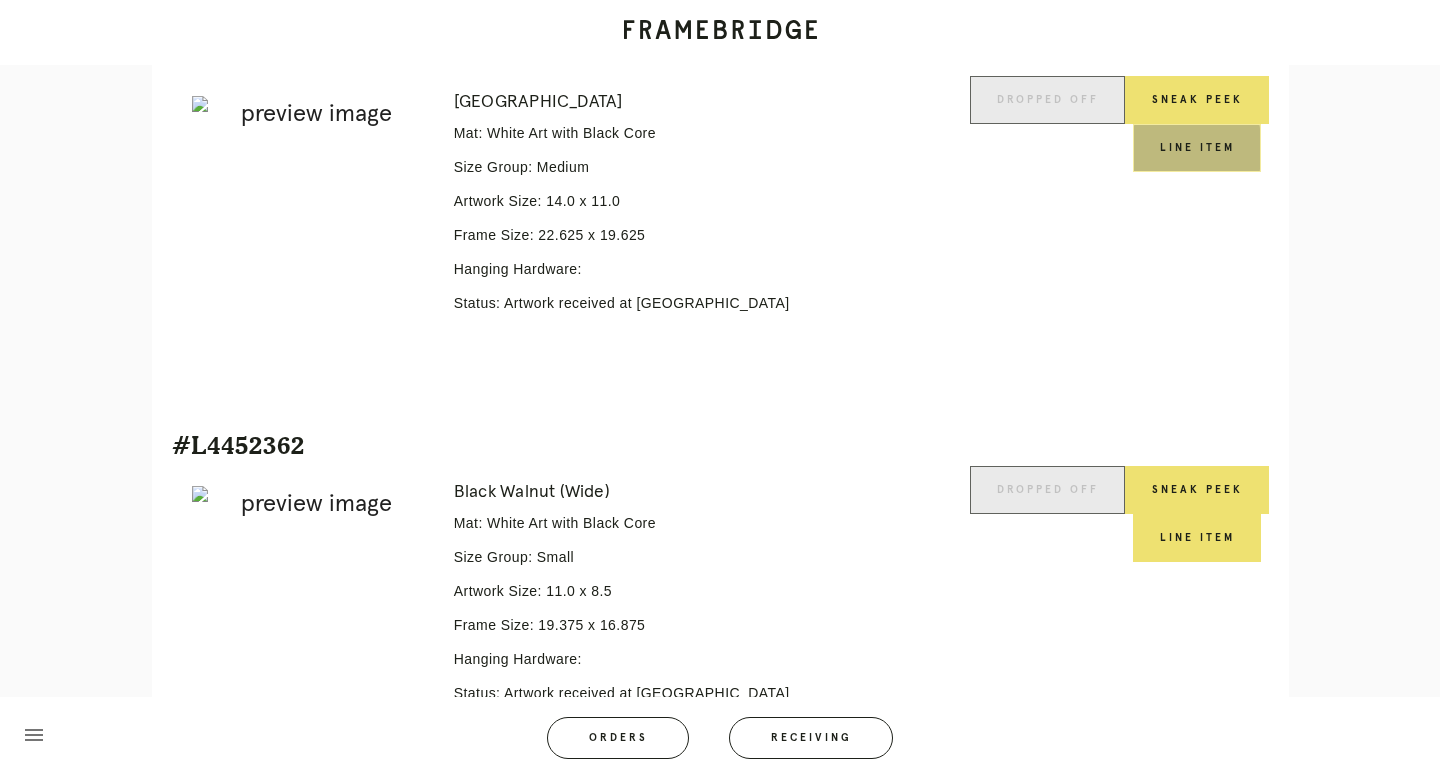 click on "Line Item" at bounding box center (1197, 148) 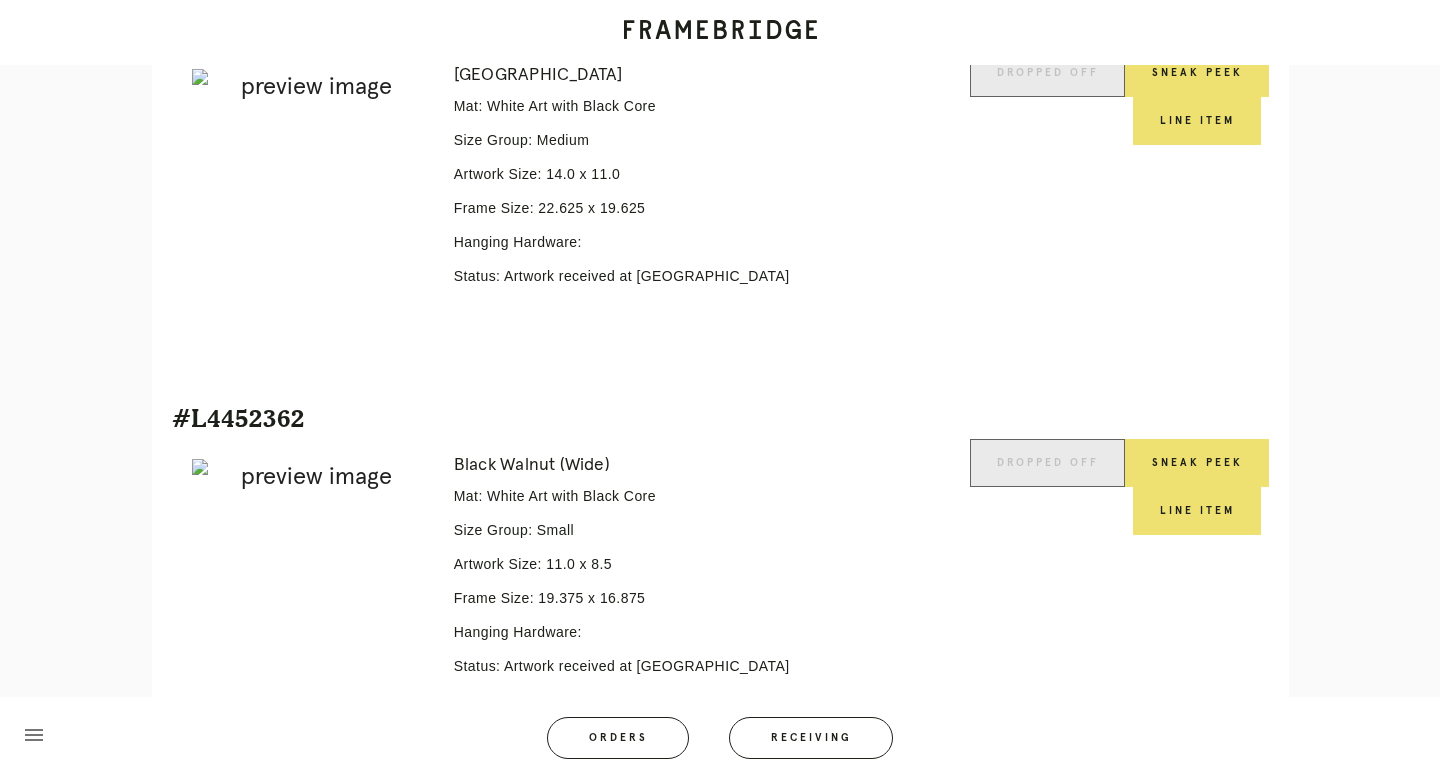scroll, scrollTop: 945, scrollLeft: 0, axis: vertical 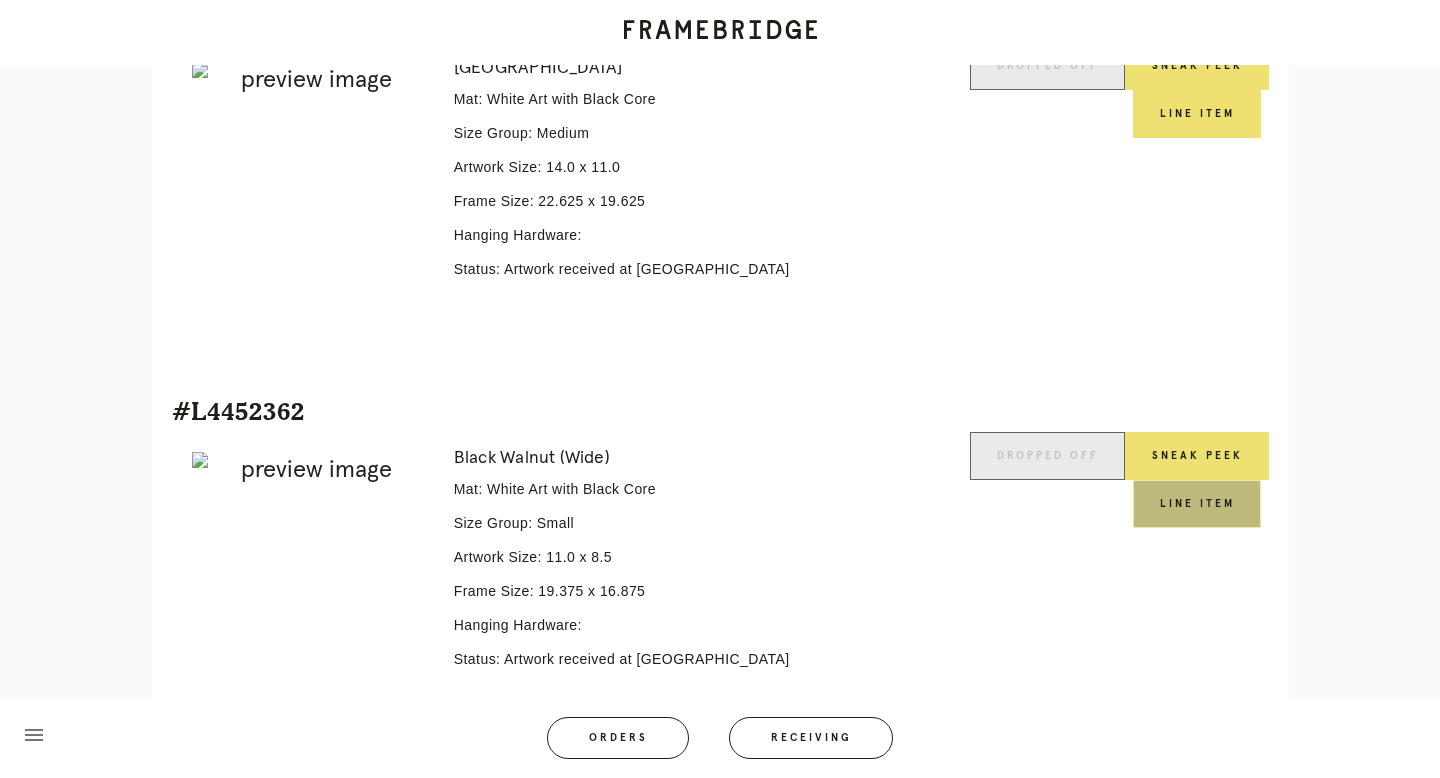 click on "Line Item" at bounding box center (1197, 504) 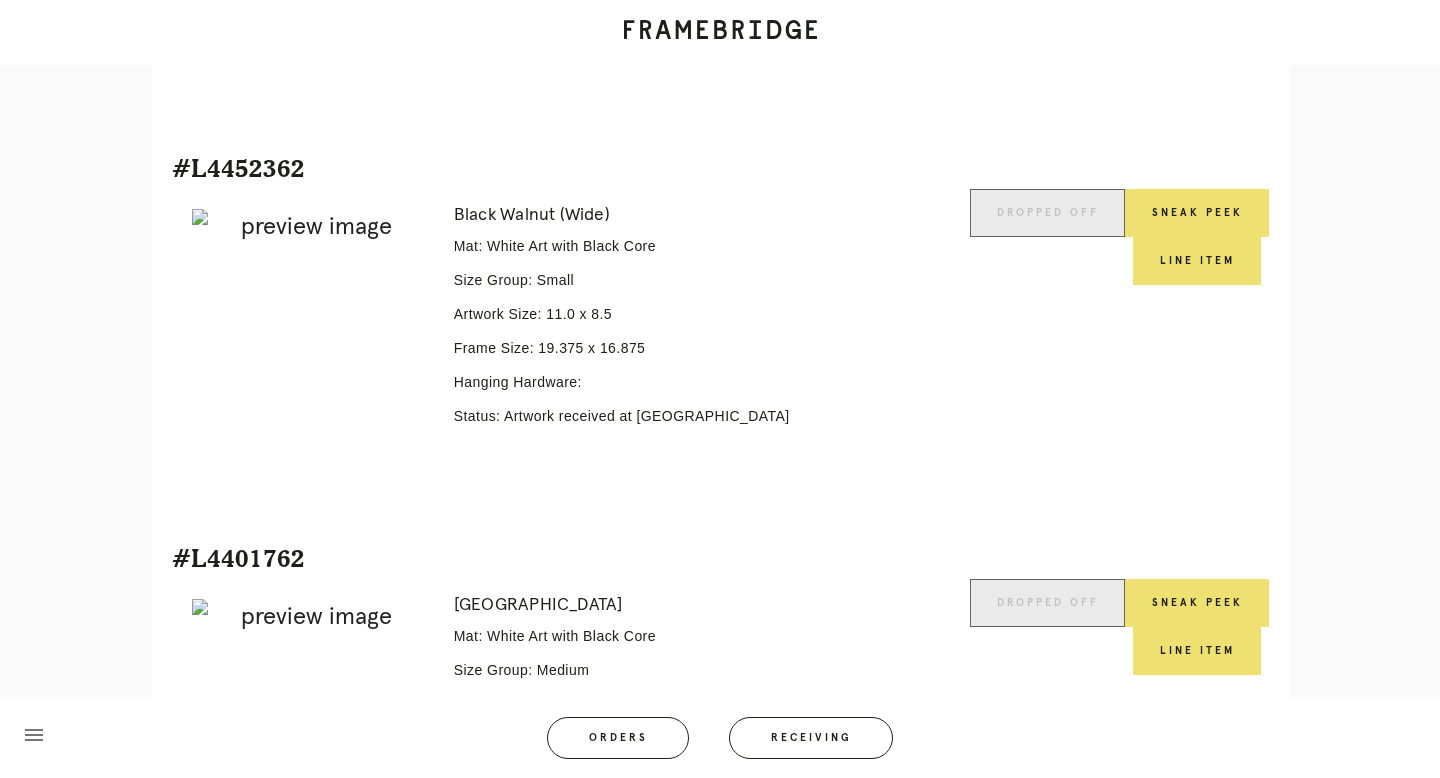 scroll, scrollTop: 1441, scrollLeft: 0, axis: vertical 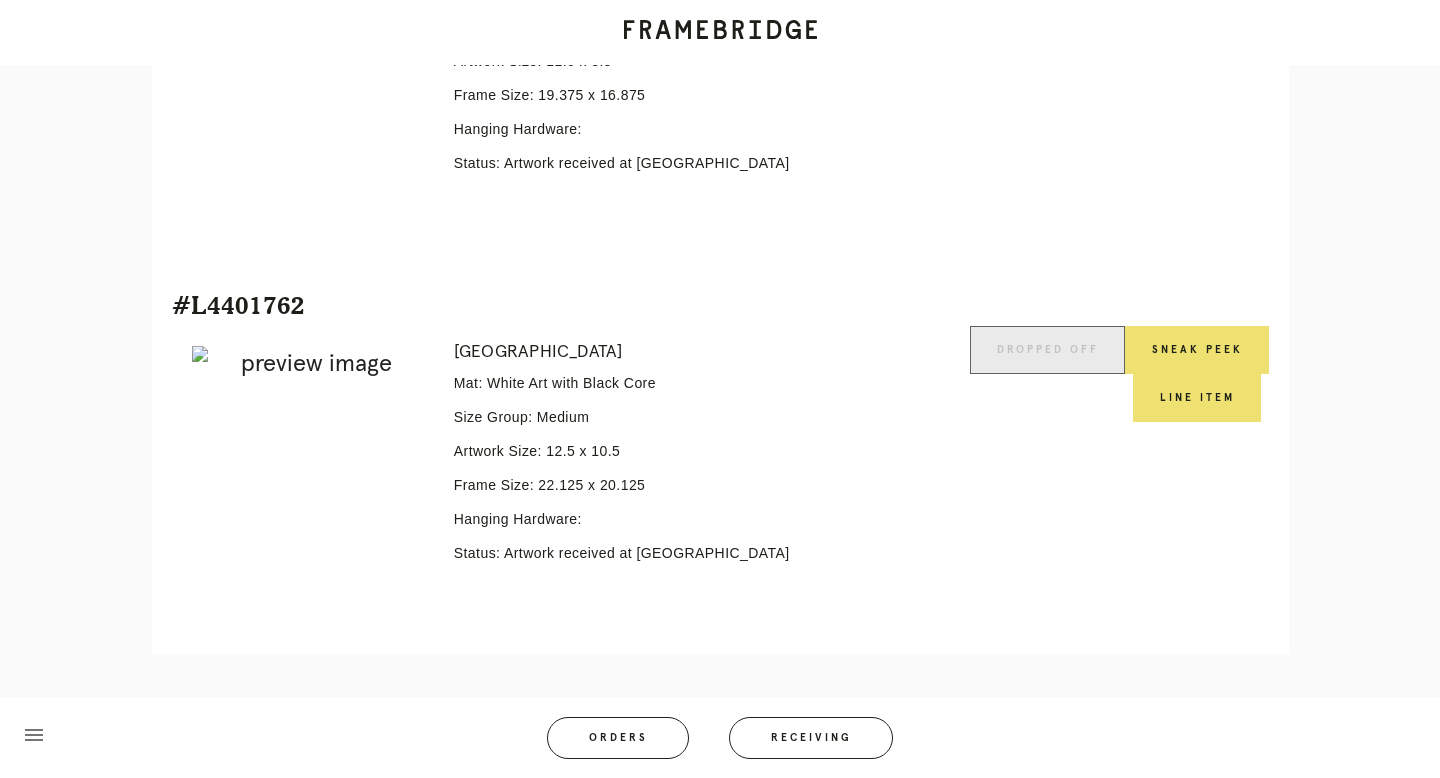 click on "Line Item" at bounding box center (1197, 398) 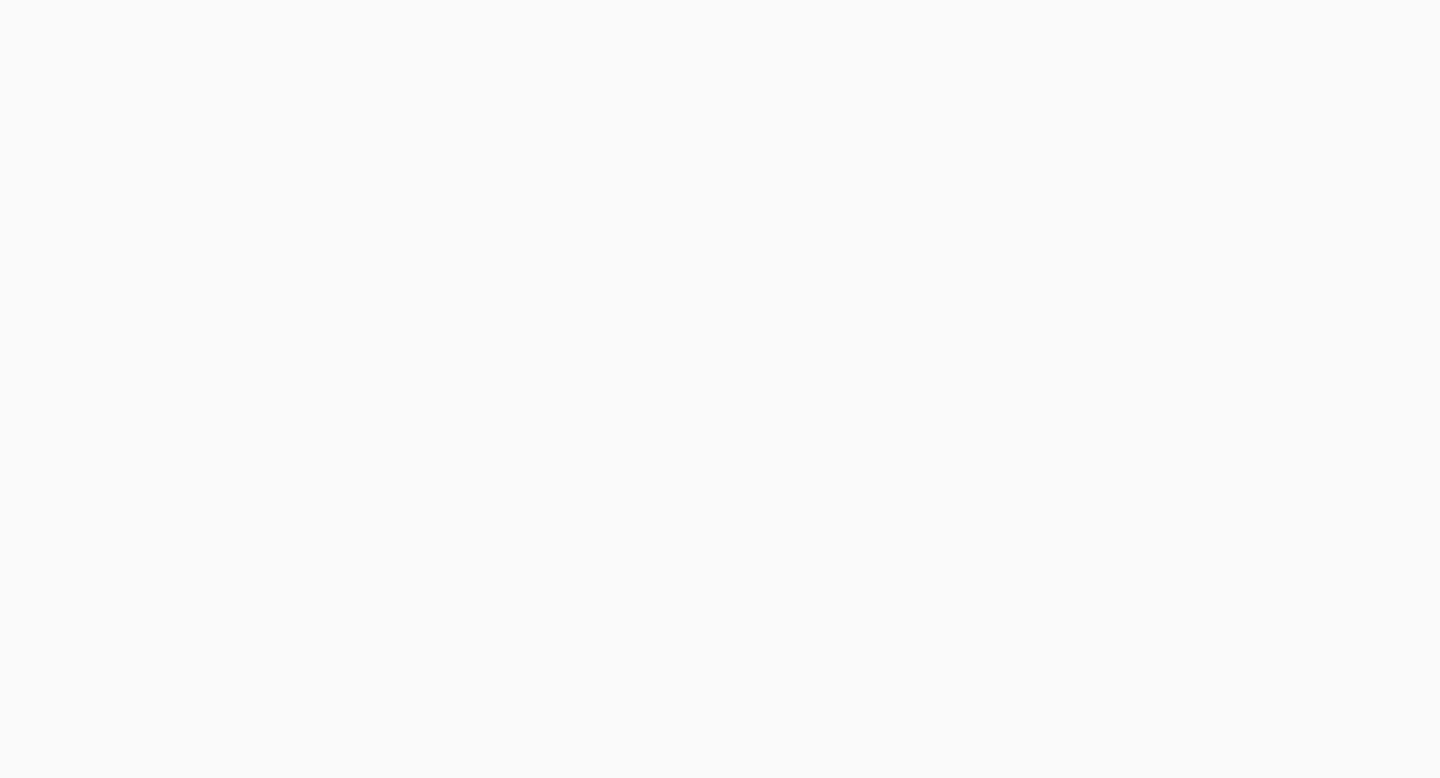 scroll, scrollTop: 0, scrollLeft: 0, axis: both 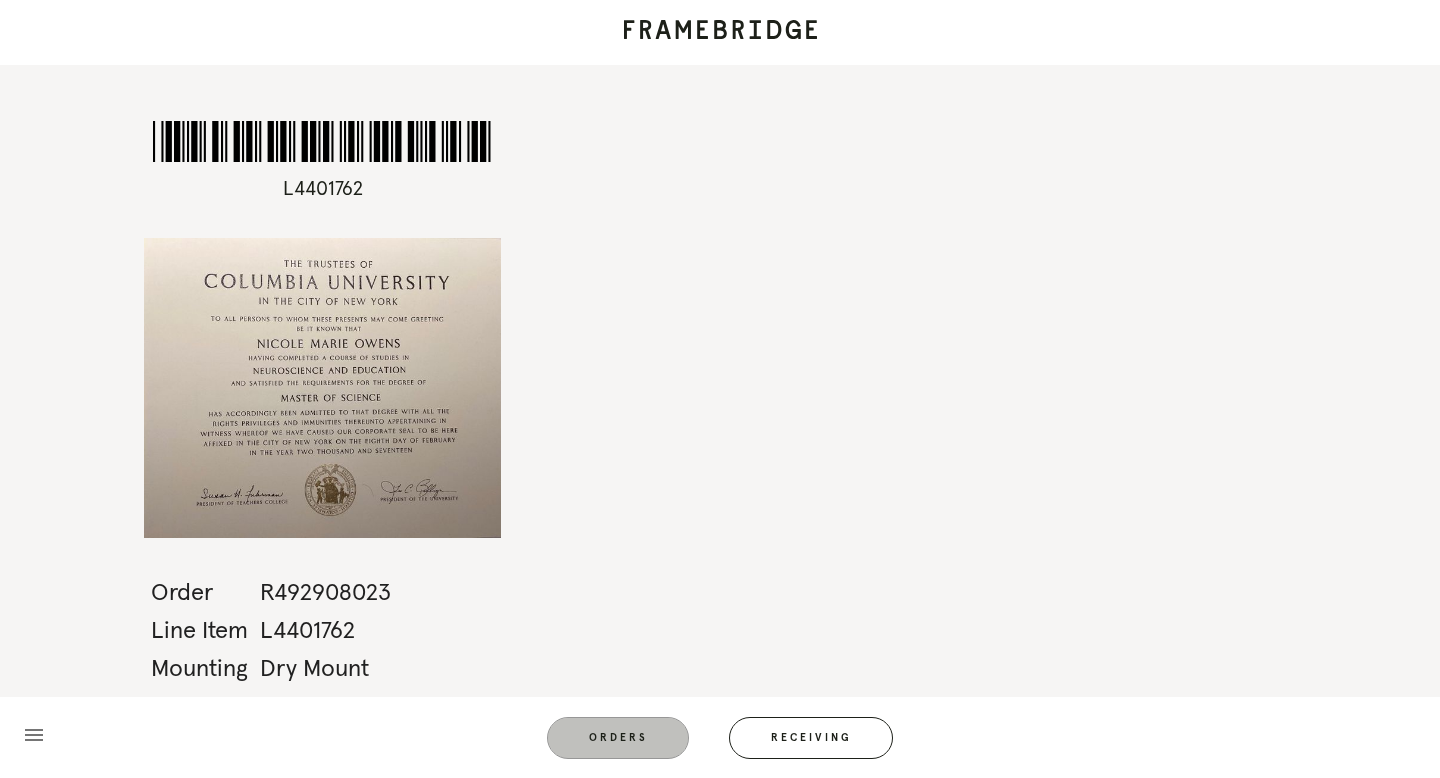 click on "Orders" at bounding box center [618, 738] 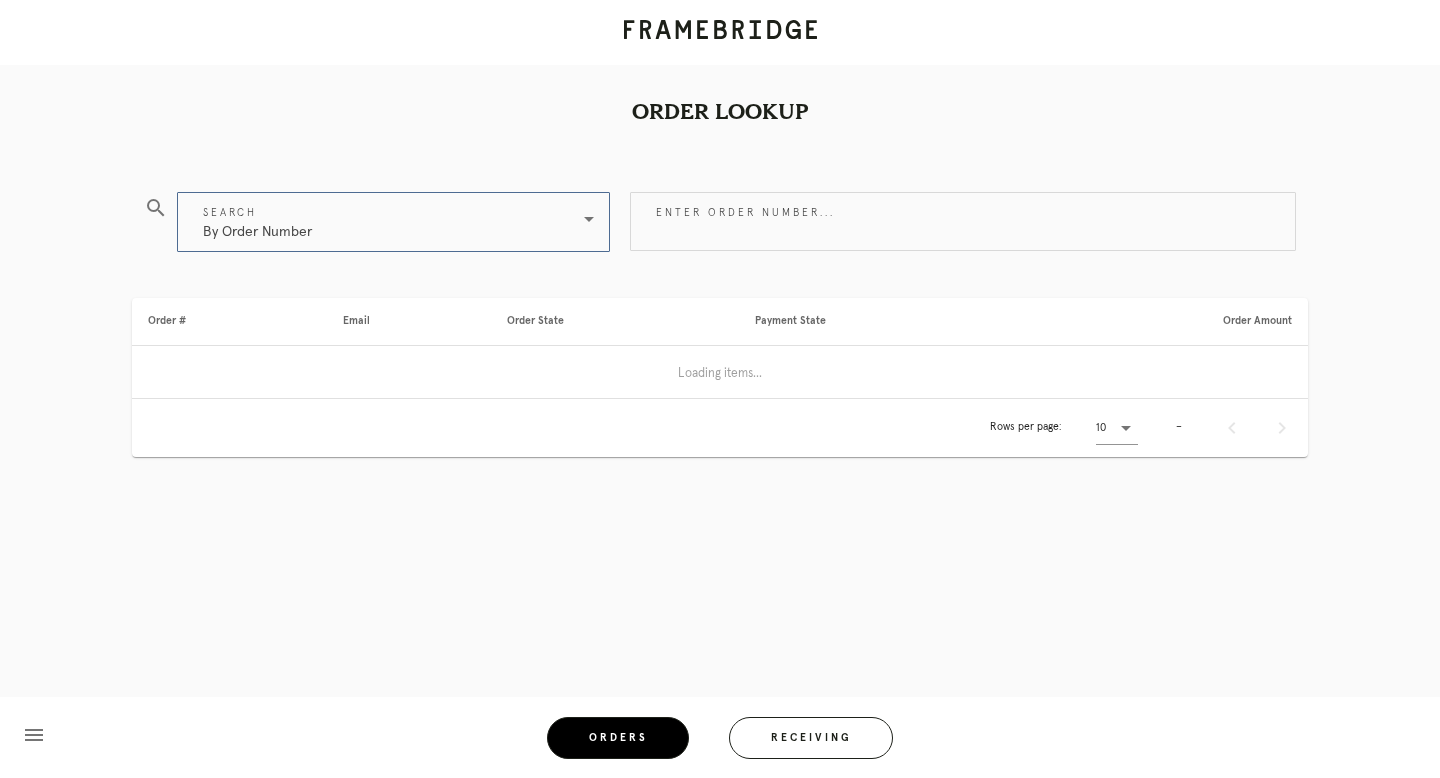 click on "By Order Number" at bounding box center (379, 222) 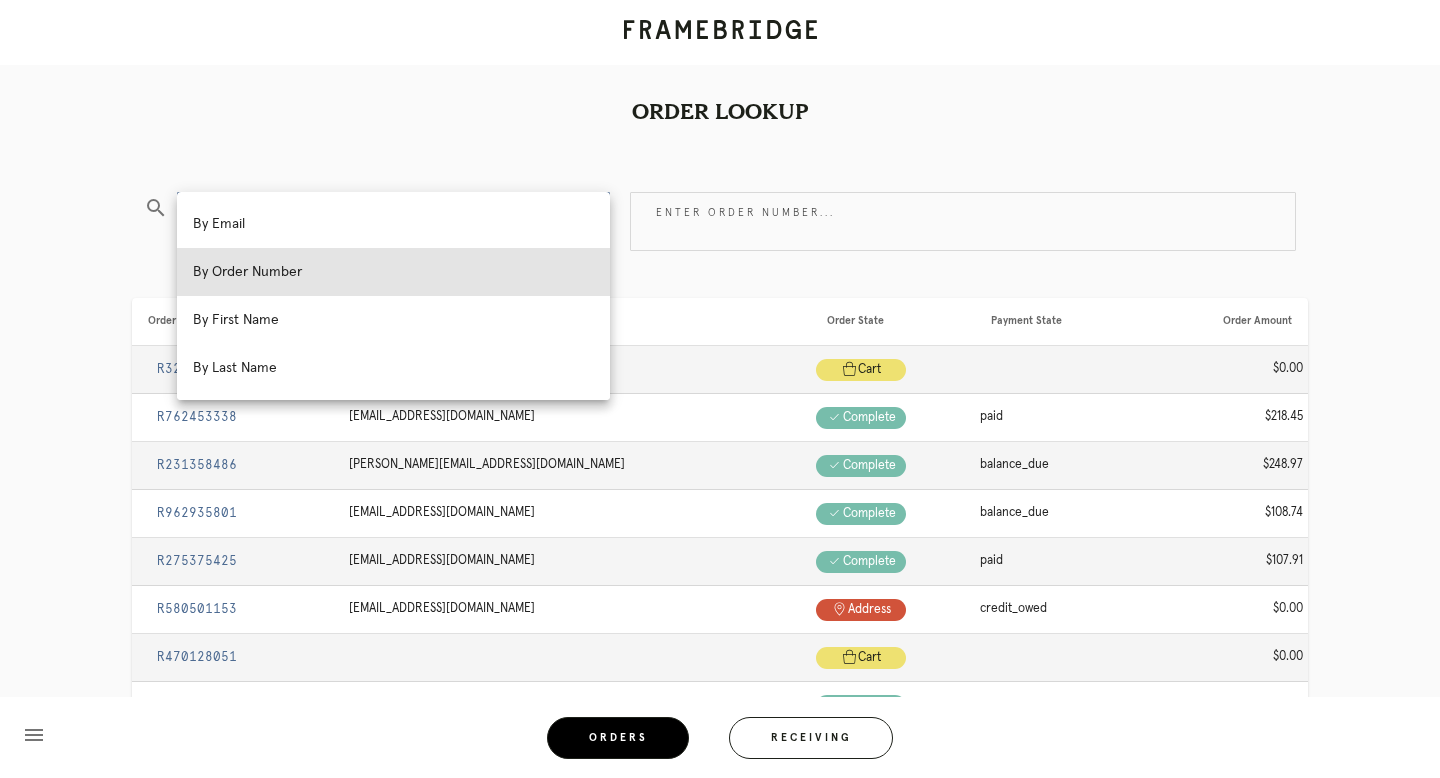 click on "By Email" at bounding box center (393, 224) 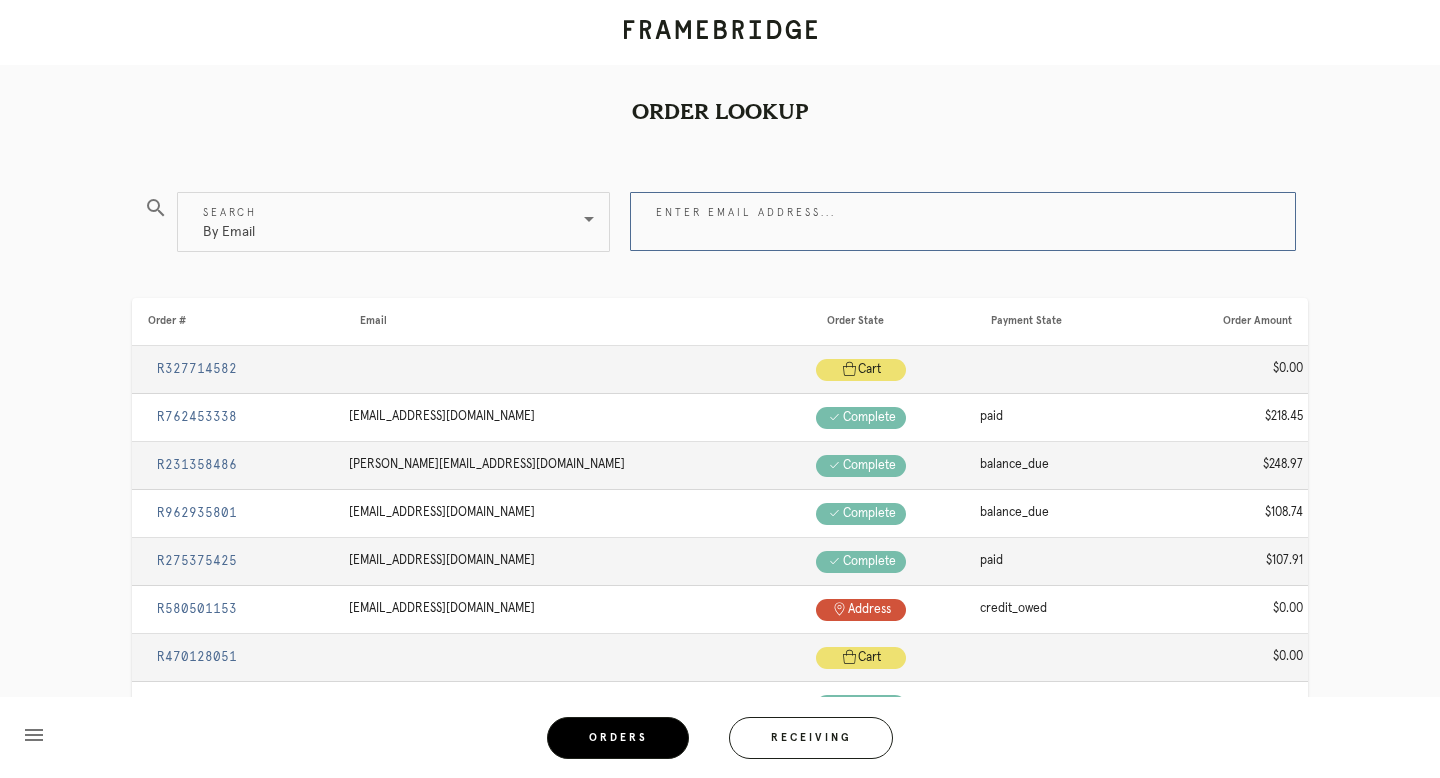 click on "Enter email address..." at bounding box center (963, 221) 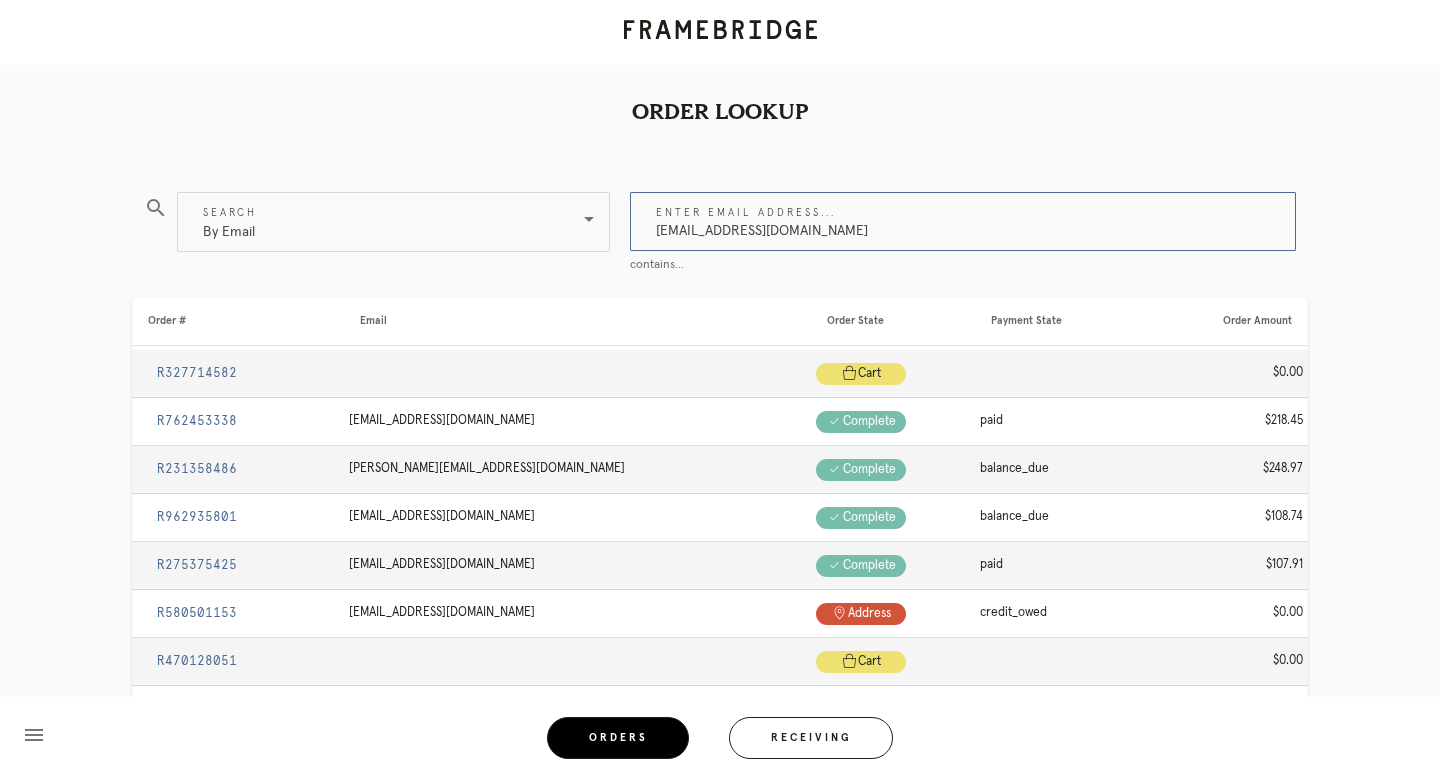 type on "[EMAIL_ADDRESS][DOMAIN_NAME]" 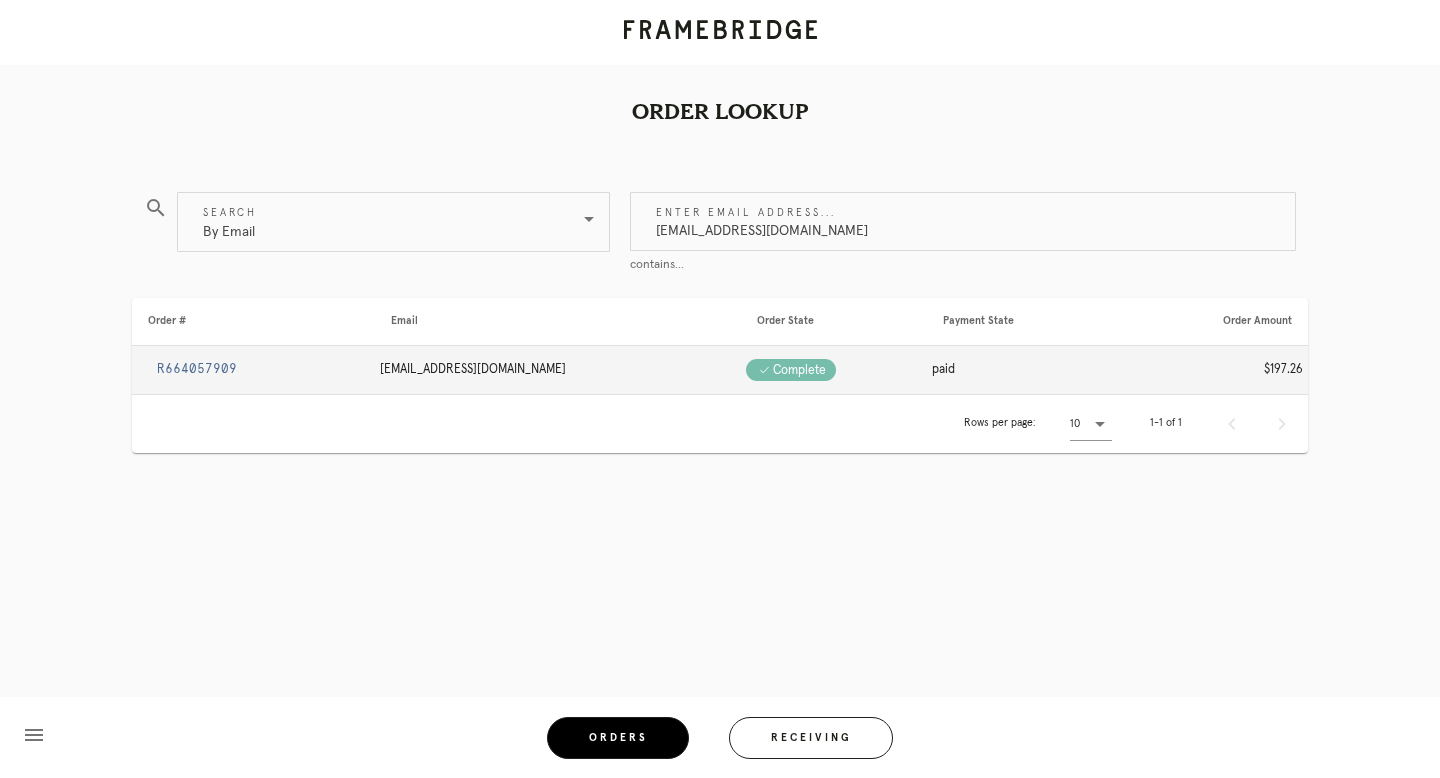 click on "R664057909" at bounding box center [253, 370] 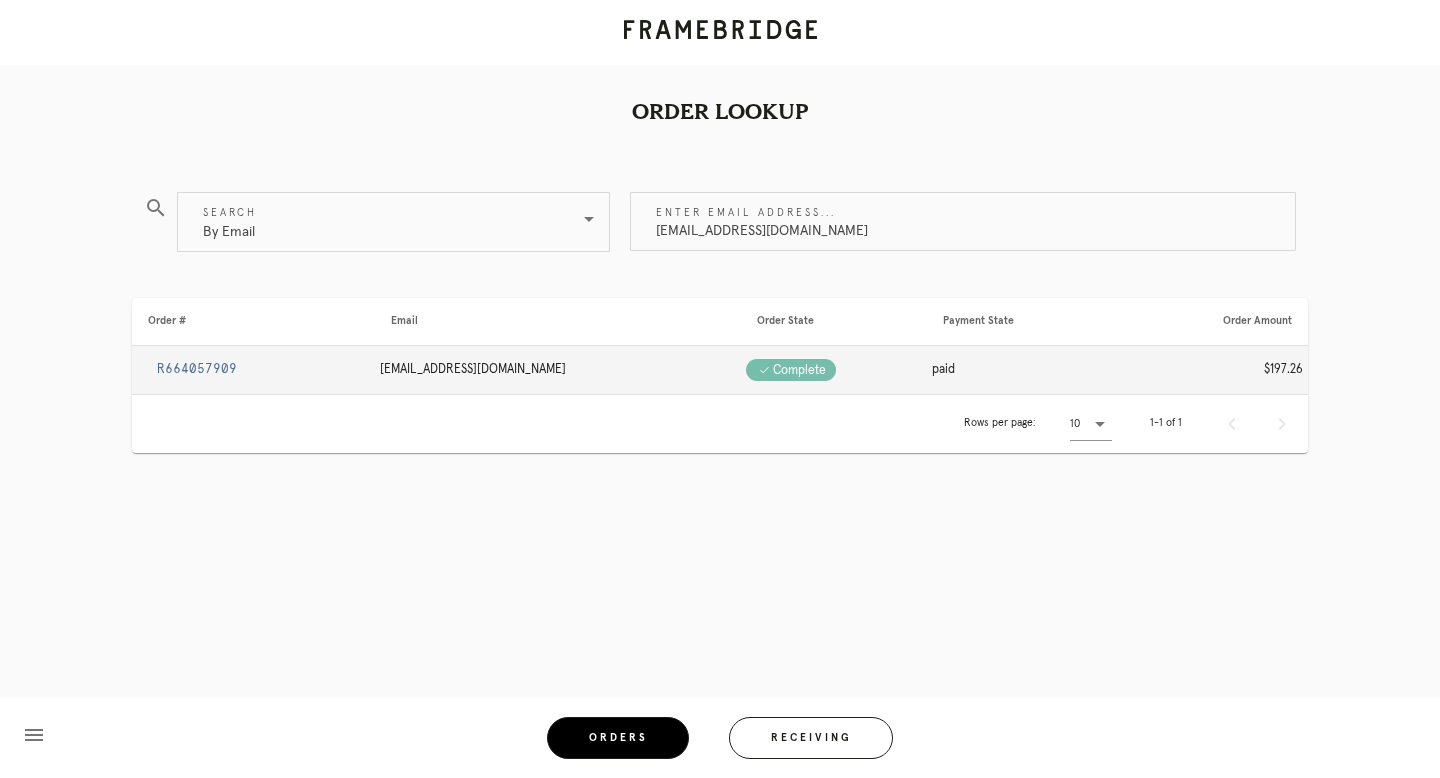 click on "R664057909" at bounding box center [197, 369] 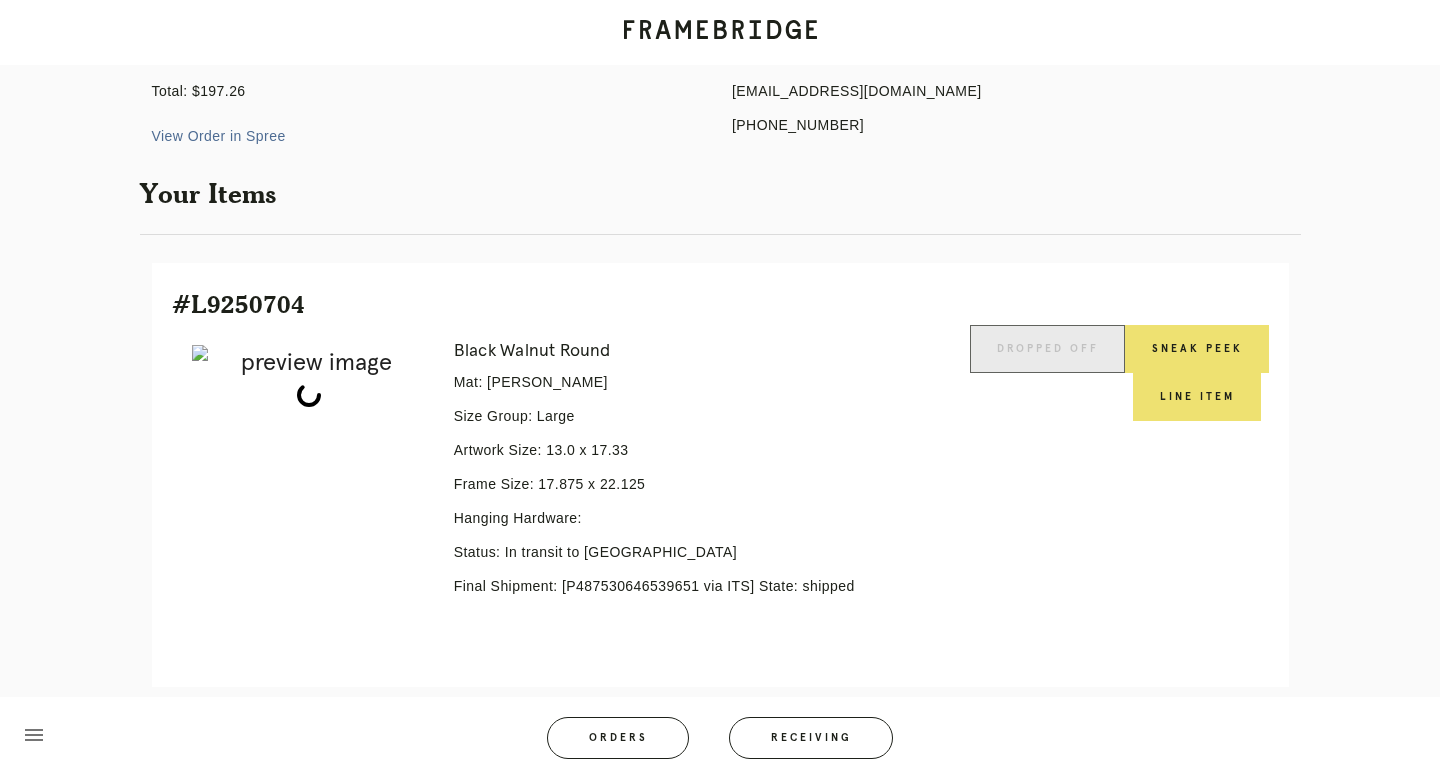 scroll, scrollTop: 237, scrollLeft: 0, axis: vertical 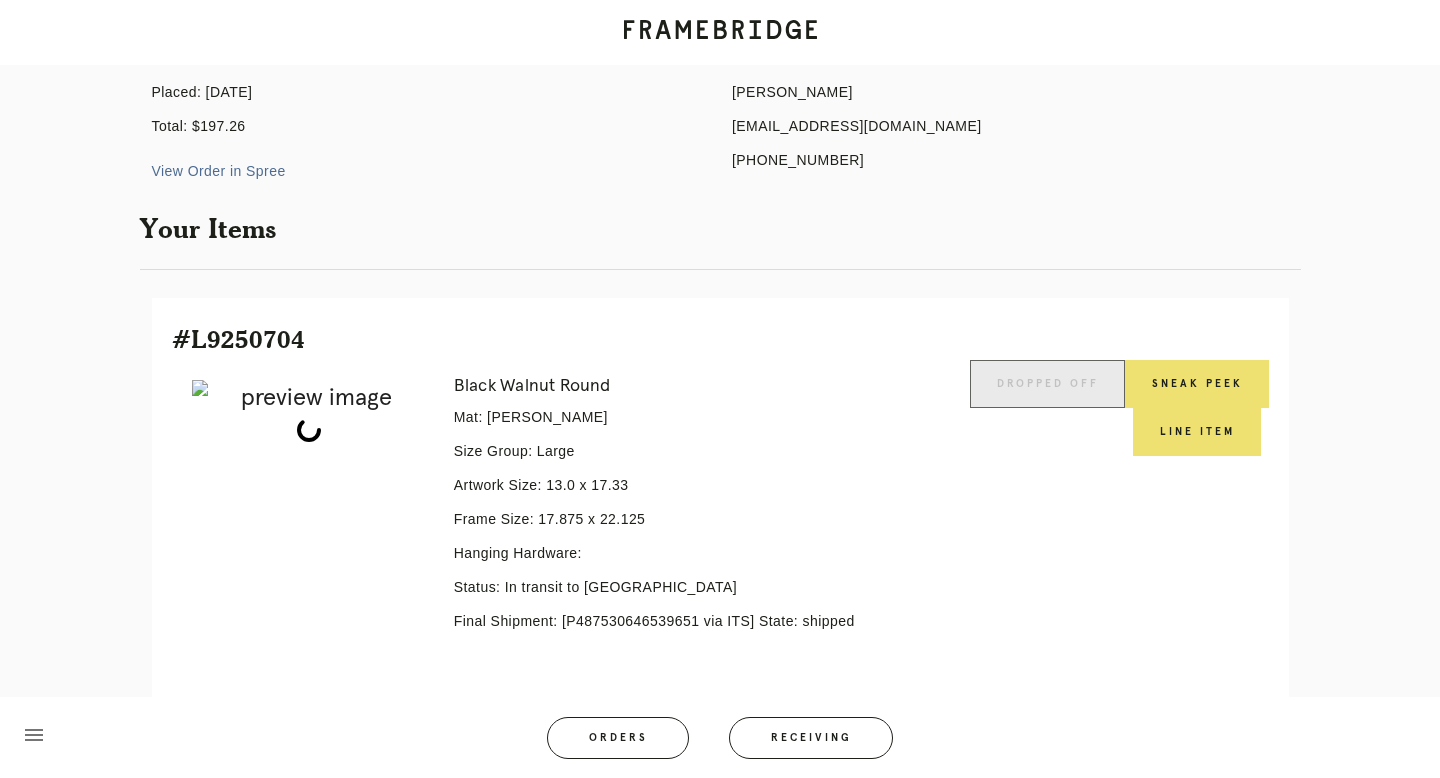 click on "View Order in Spree" at bounding box center [219, 171] 